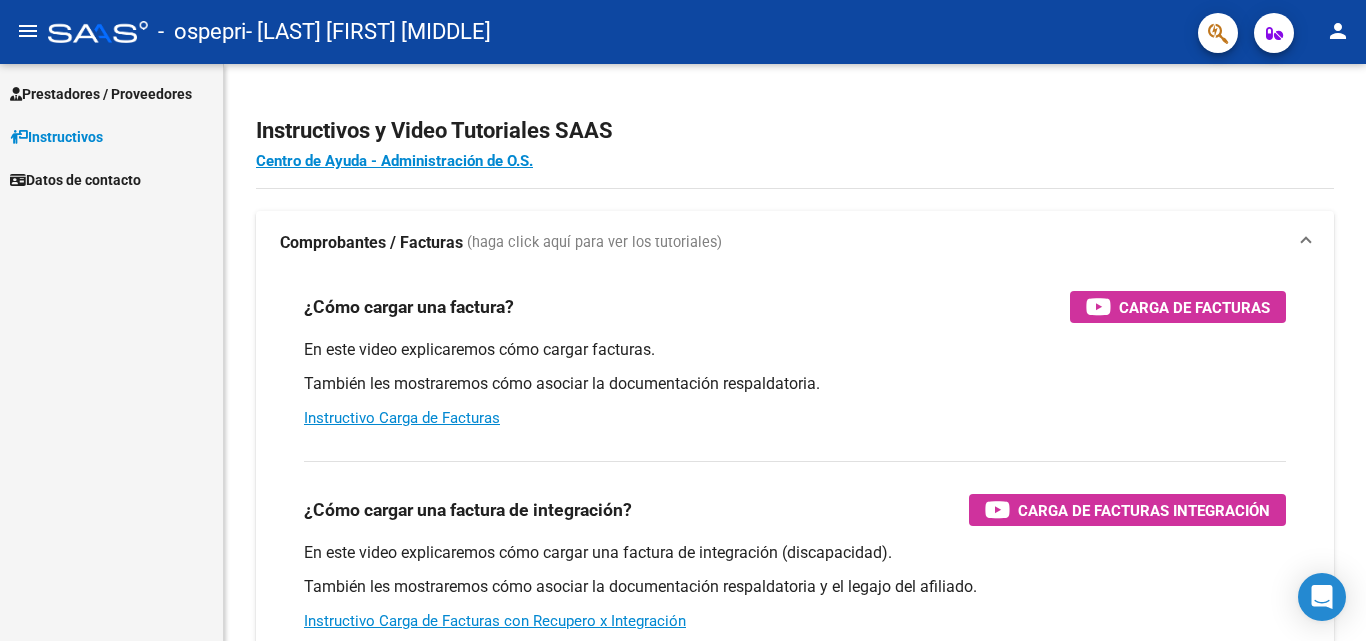 scroll, scrollTop: 0, scrollLeft: 0, axis: both 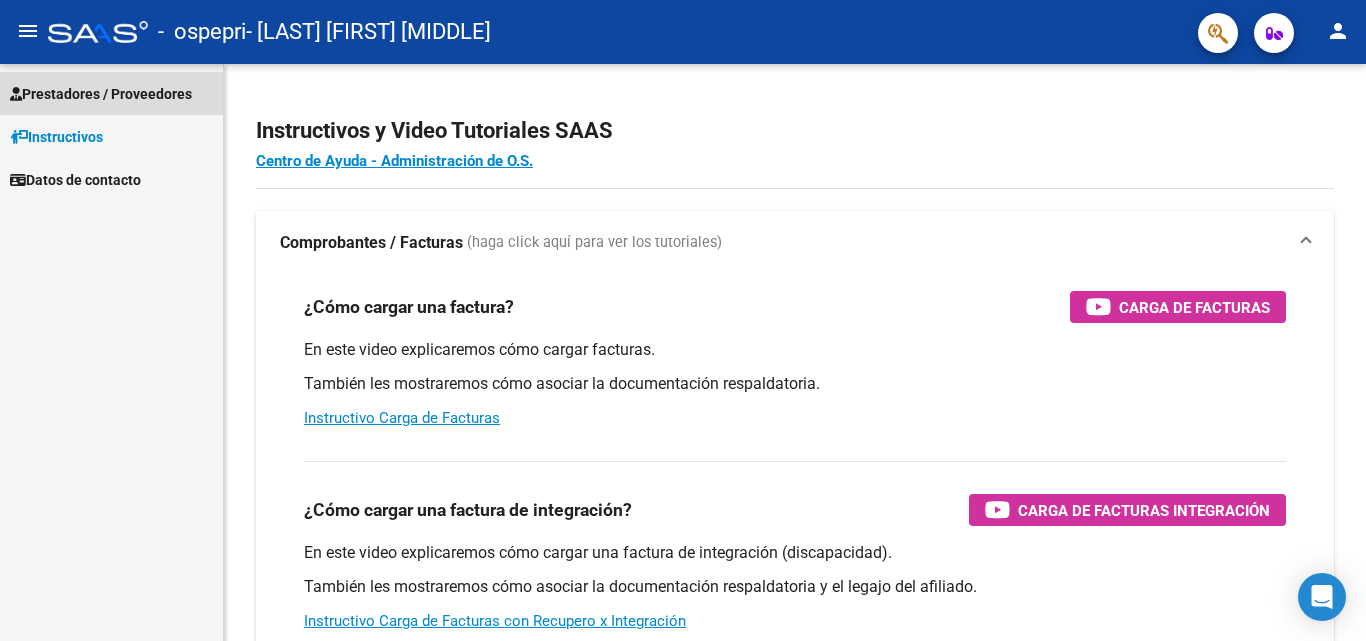 click on "Prestadores / Proveedores" at bounding box center [101, 94] 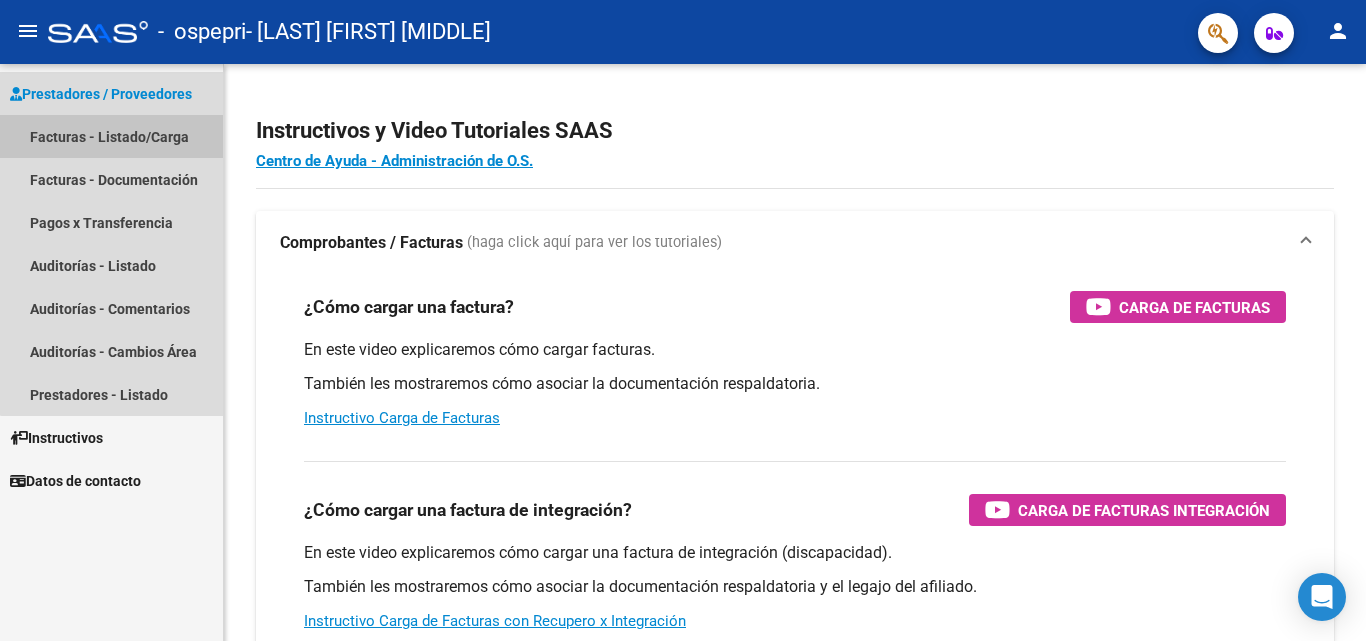 click on "Facturas - Listado/Carga" at bounding box center (111, 136) 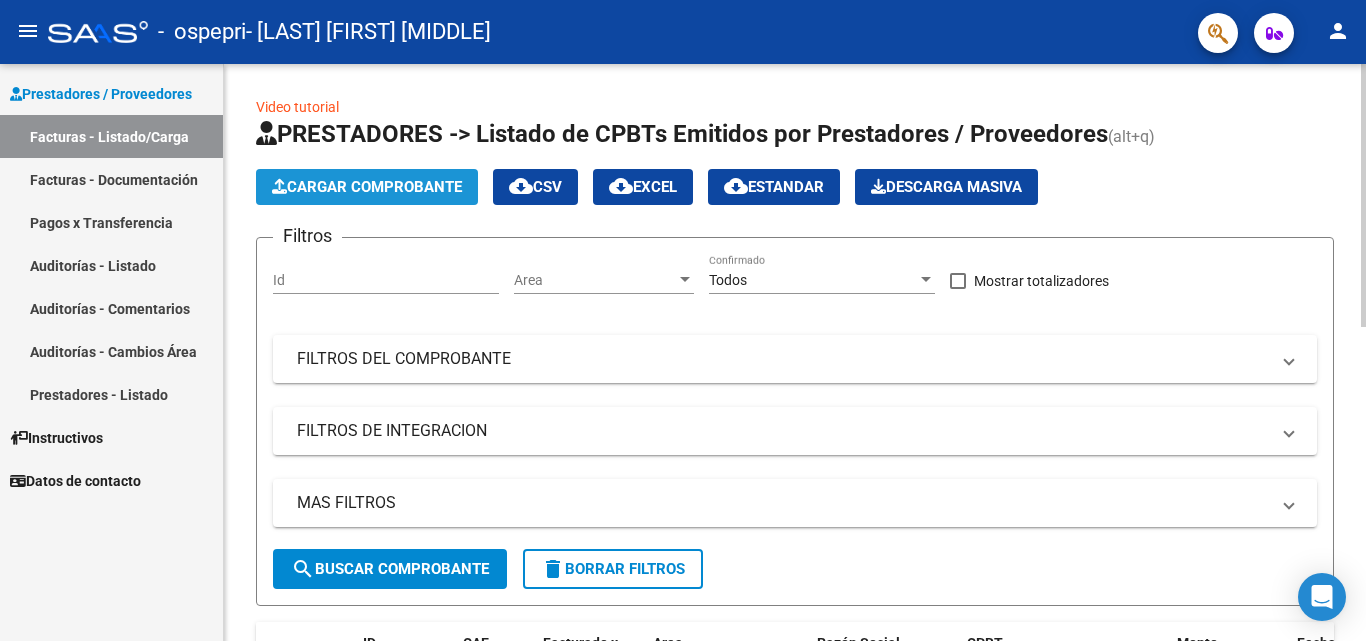 click on "Cargar Comprobante" 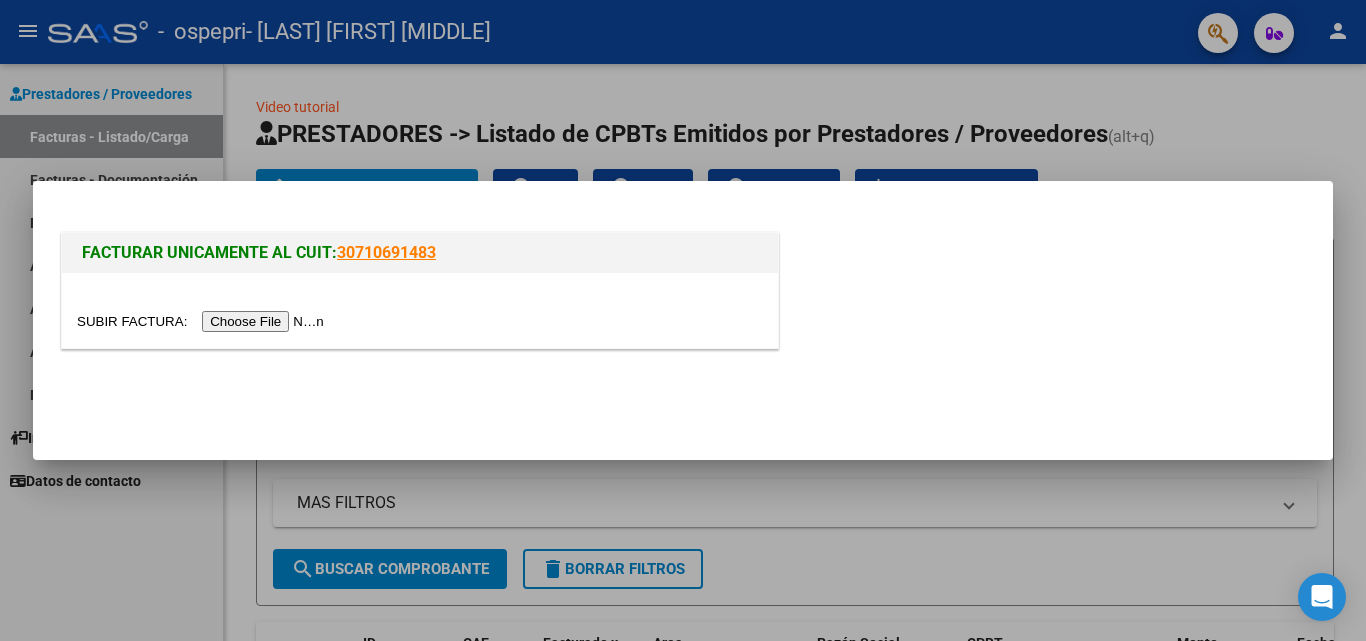 click at bounding box center (203, 321) 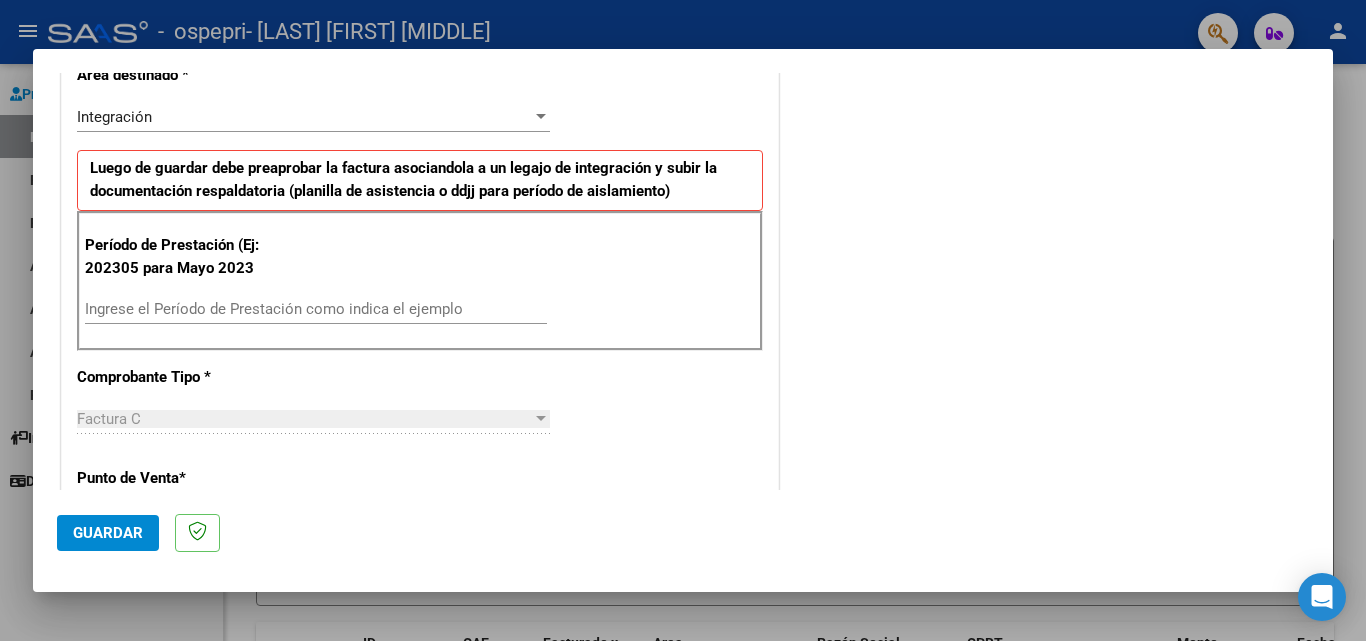 scroll, scrollTop: 452, scrollLeft: 0, axis: vertical 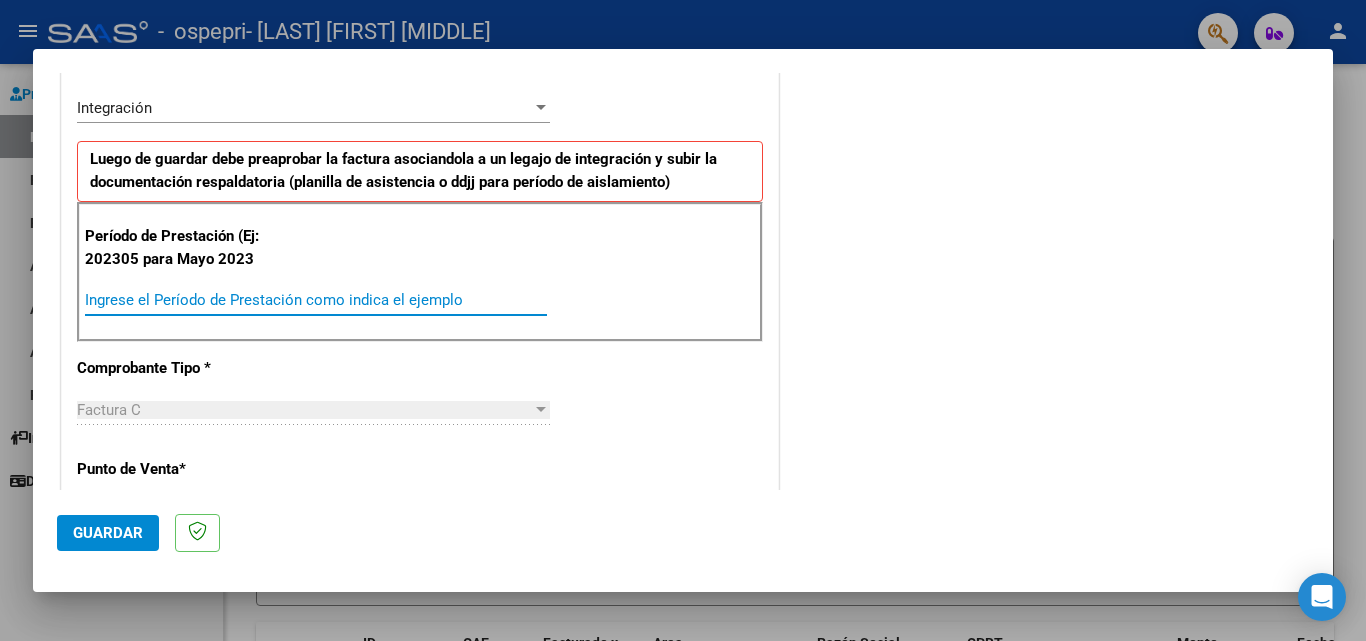 click on "Ingrese el Período de Prestación como indica el ejemplo" at bounding box center [316, 300] 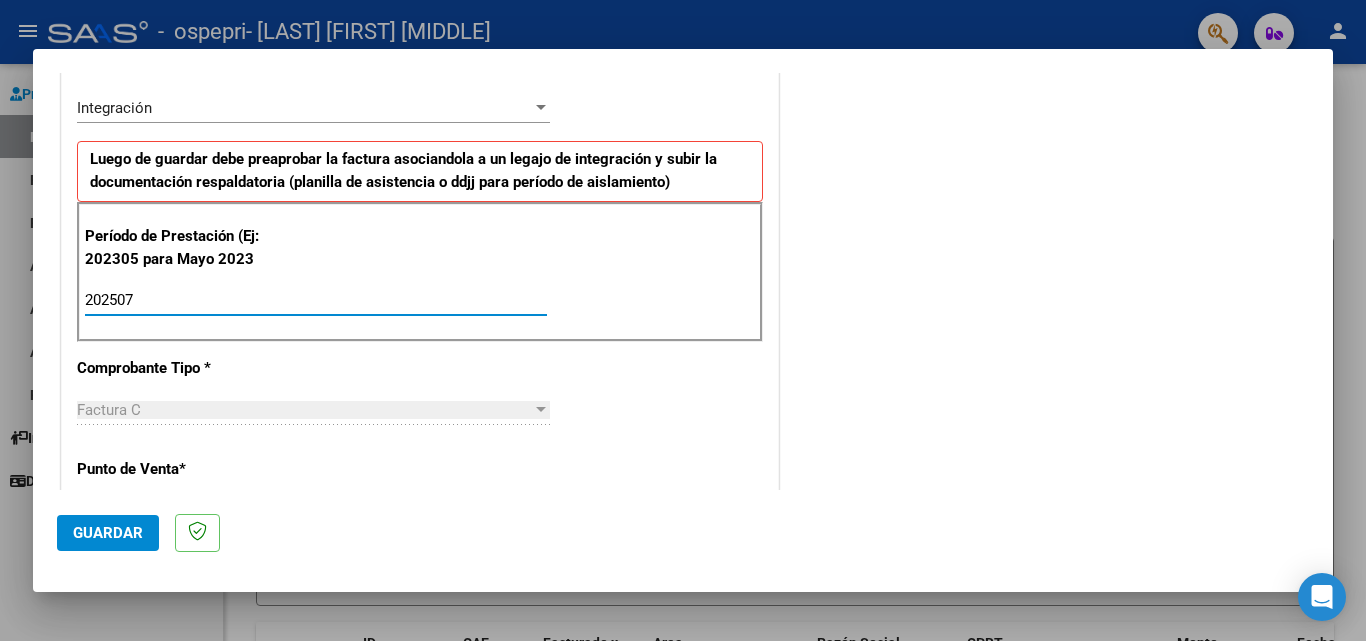type on "202507" 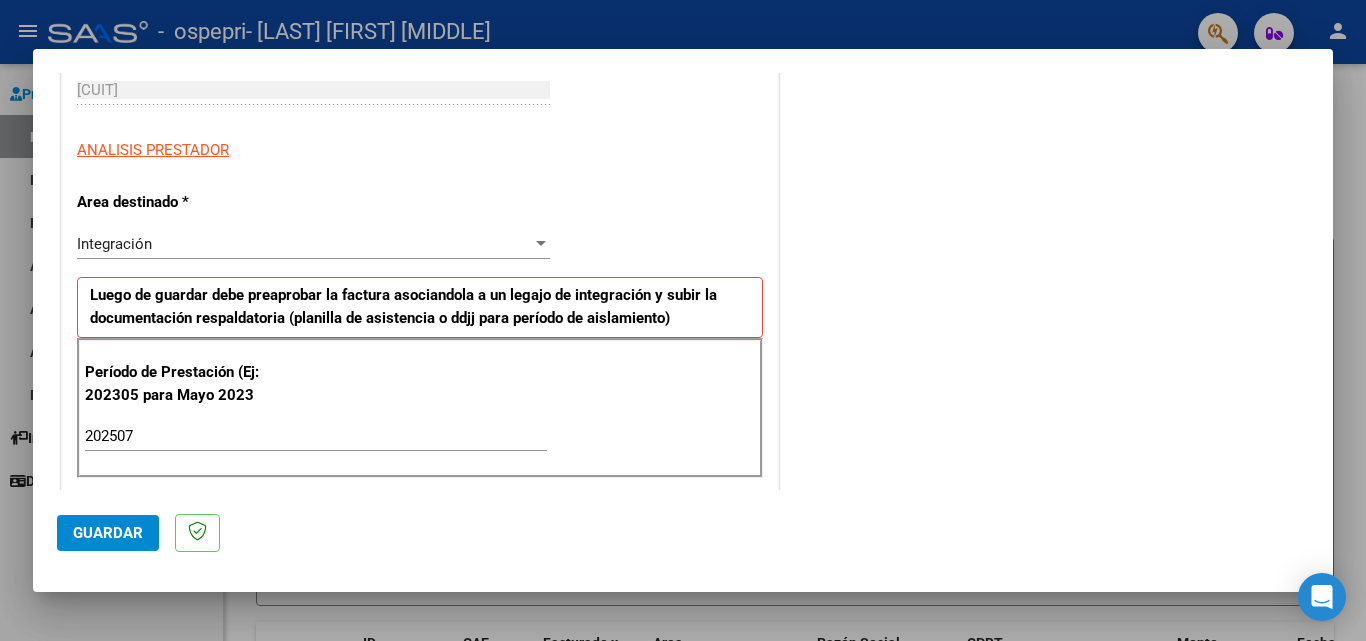 scroll, scrollTop: 325, scrollLeft: 0, axis: vertical 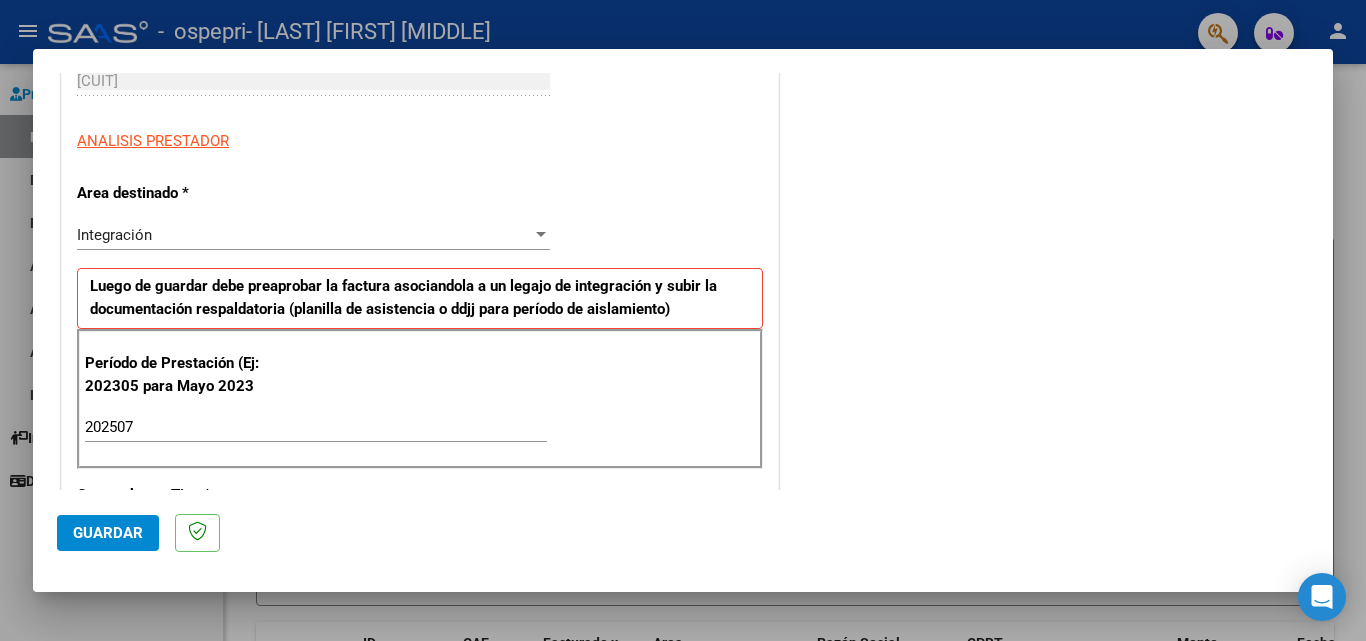 click on "Guardar" 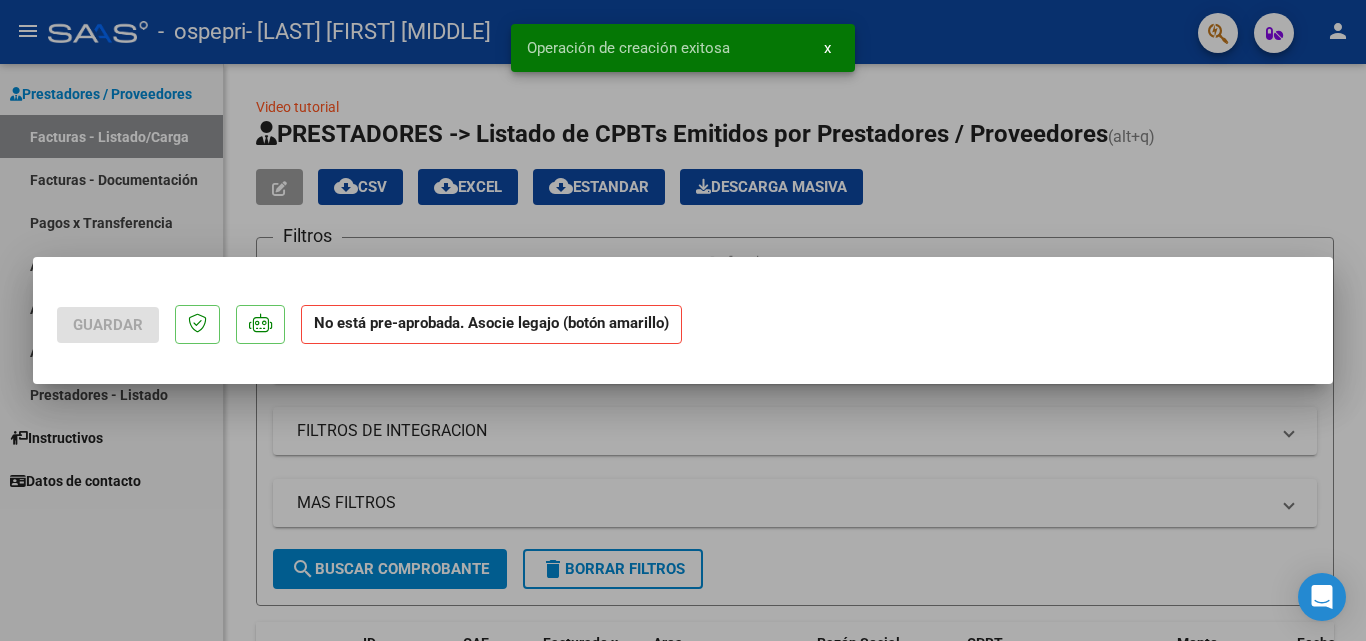 scroll, scrollTop: 0, scrollLeft: 0, axis: both 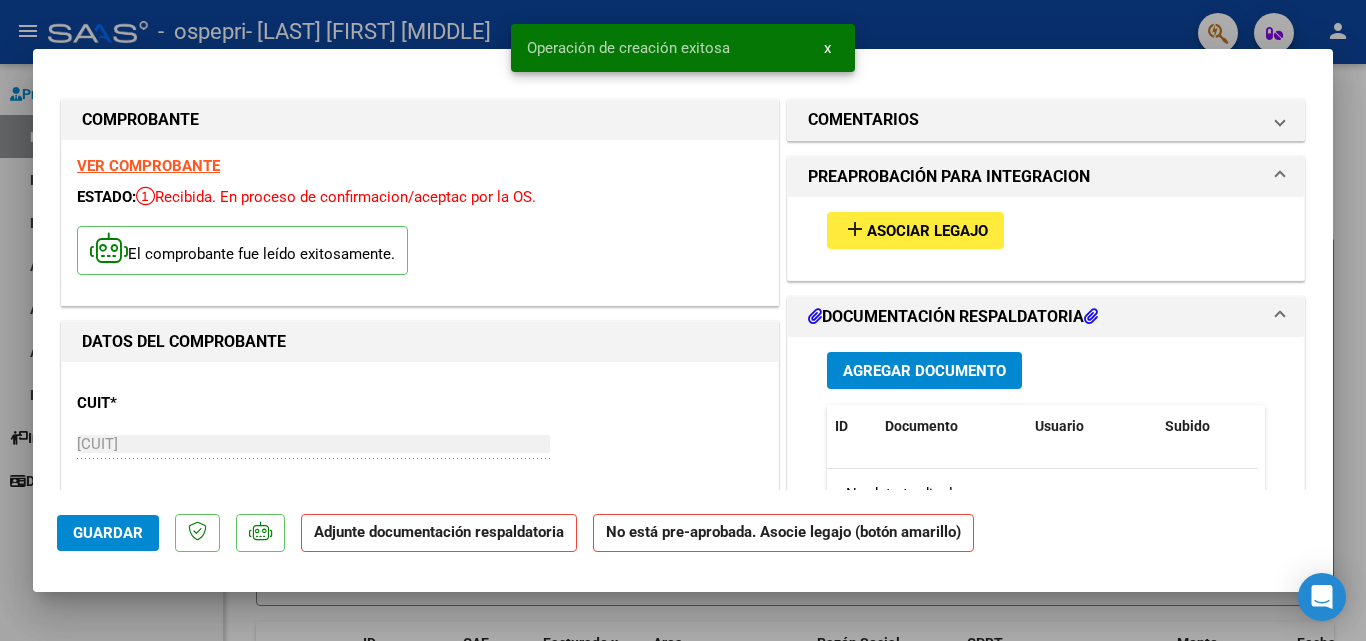 click on "Asociar Legajo" at bounding box center [927, 231] 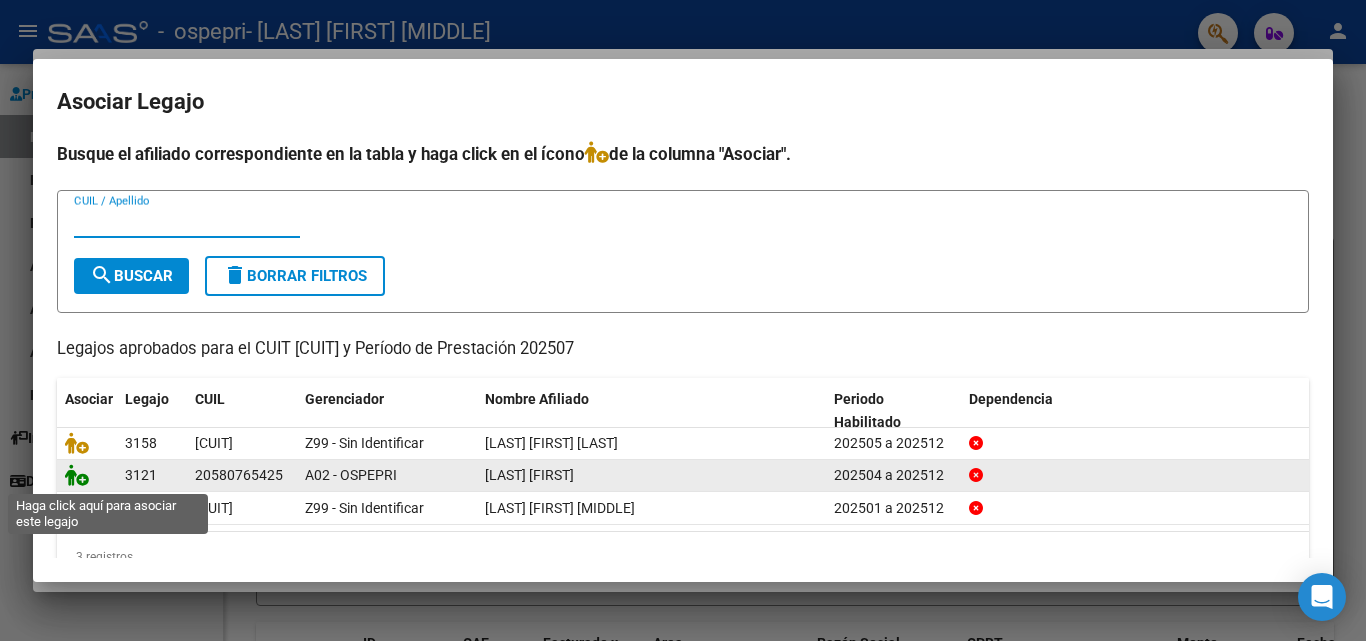 click 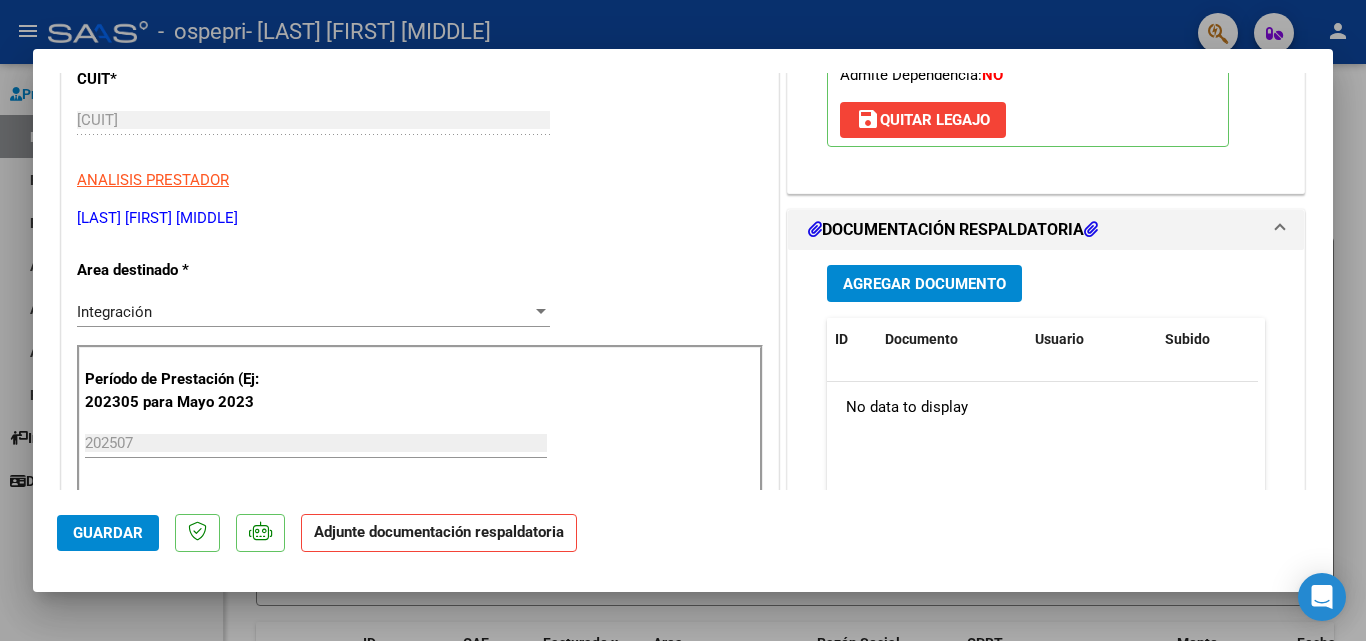 scroll, scrollTop: 329, scrollLeft: 0, axis: vertical 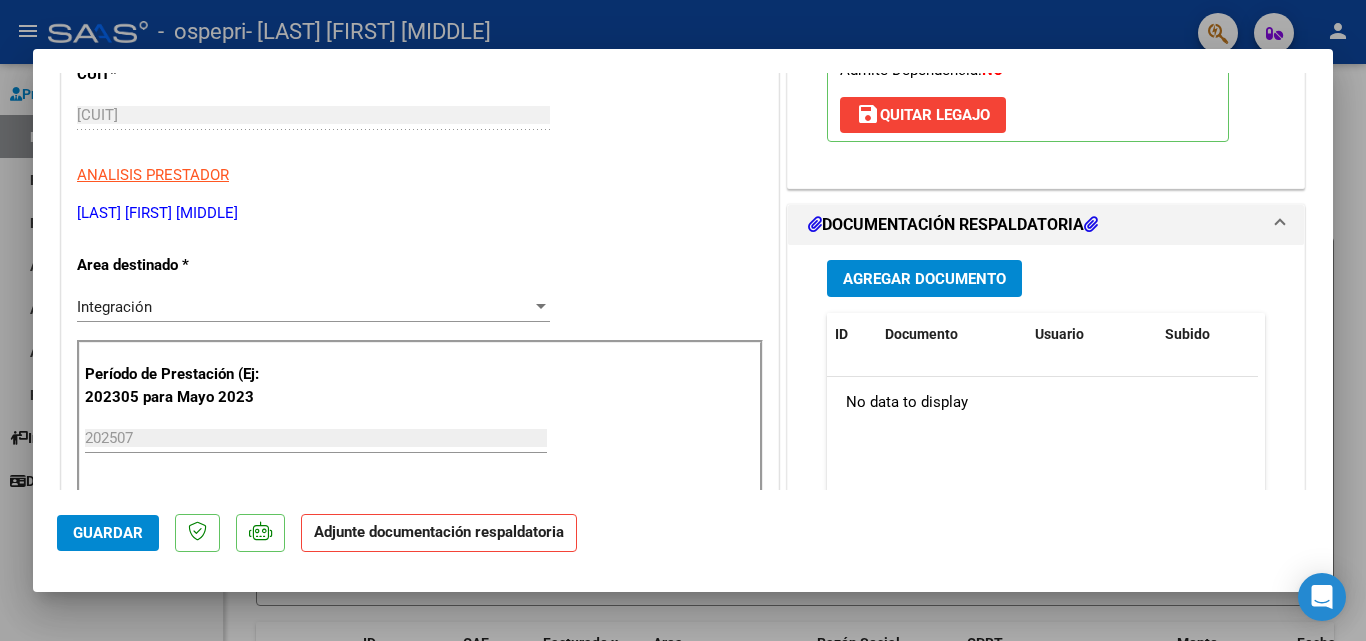 click on "Agregar Documento" at bounding box center (924, 279) 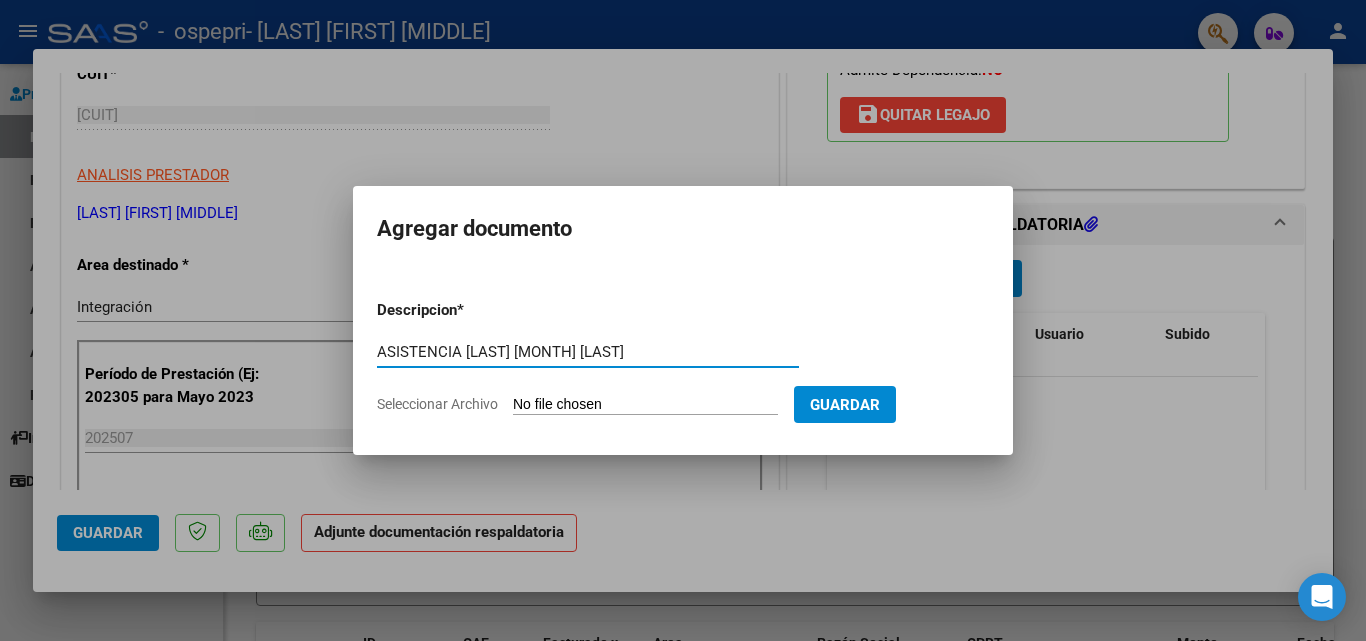 type on "ASISTENCIA [LAST] [MONTH] [LAST]" 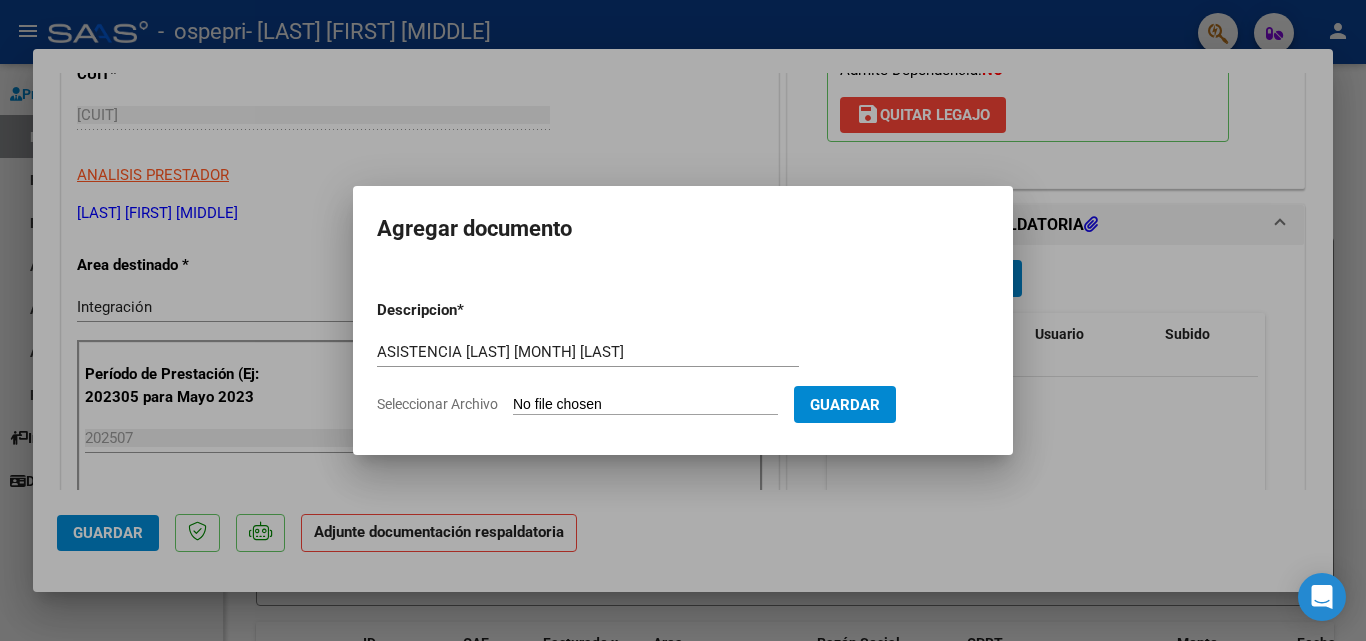 click on "Seleccionar Archivo" at bounding box center (645, 405) 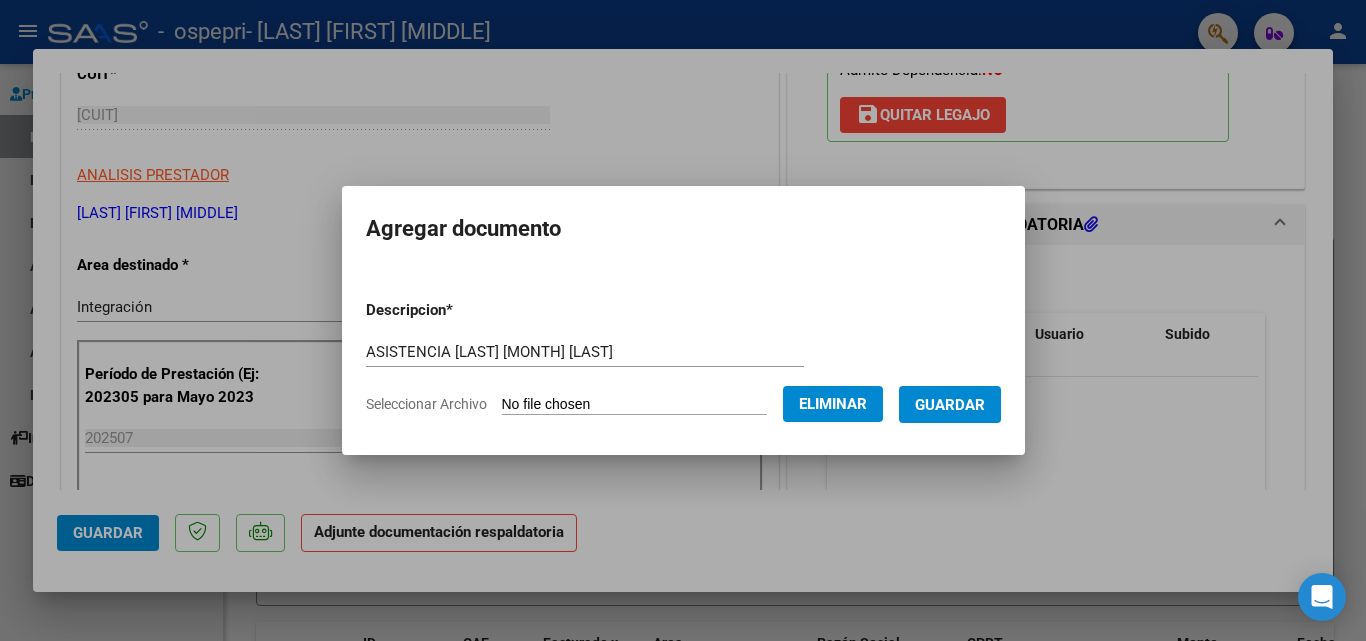click on "Guardar" at bounding box center (950, 405) 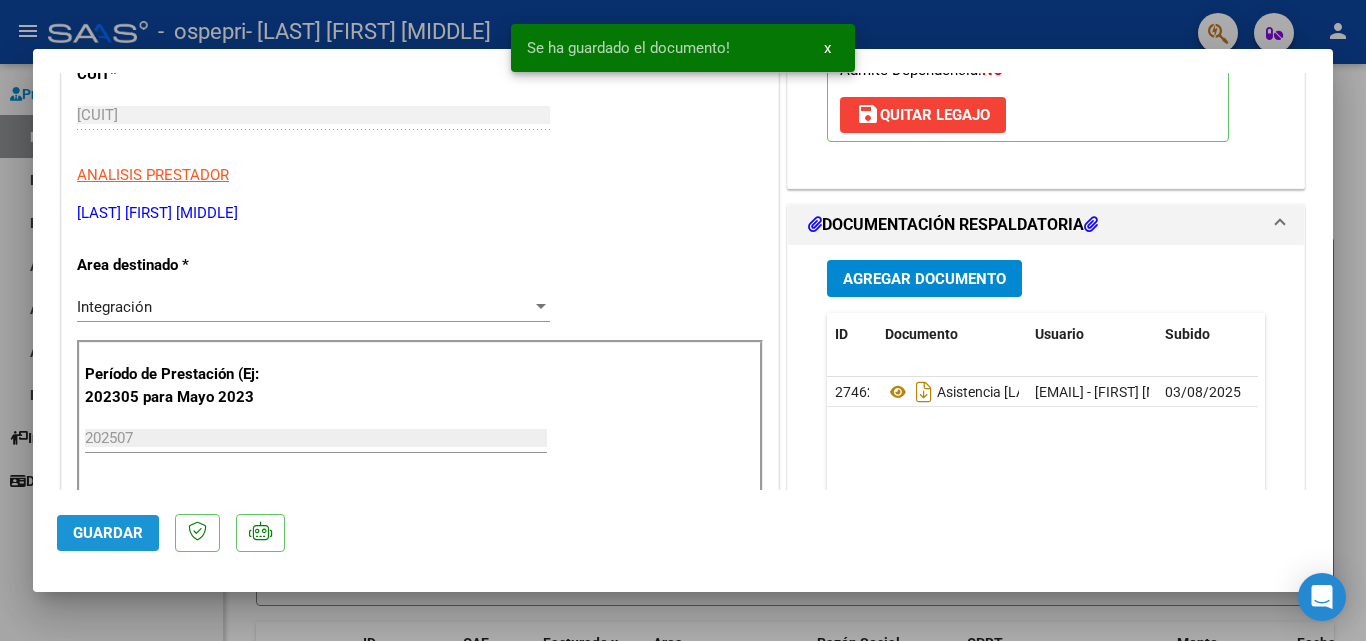 click on "Guardar" 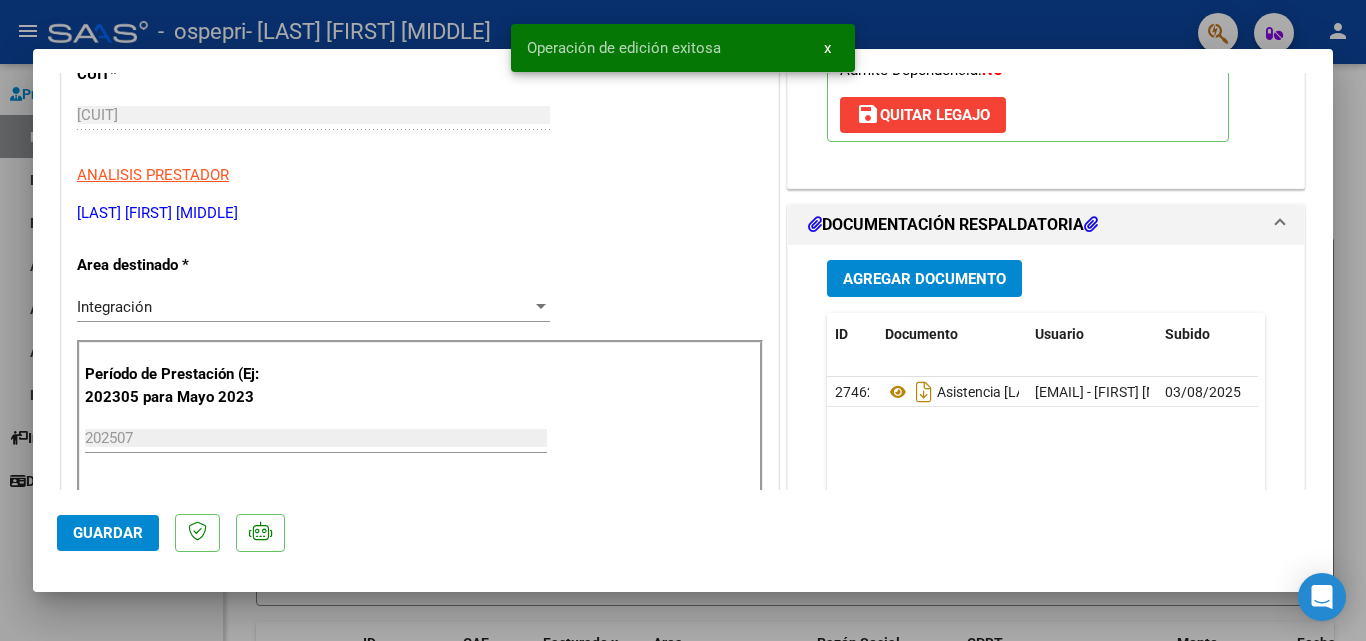 click on "x" at bounding box center (827, 48) 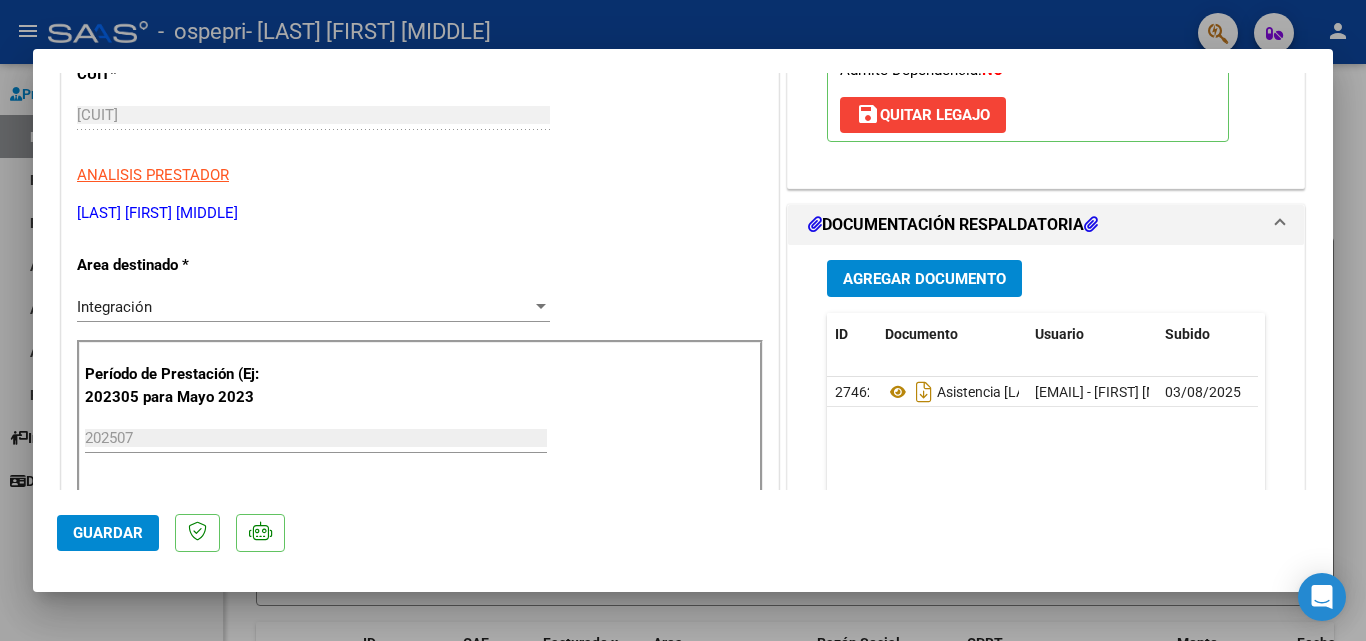 click at bounding box center (683, 320) 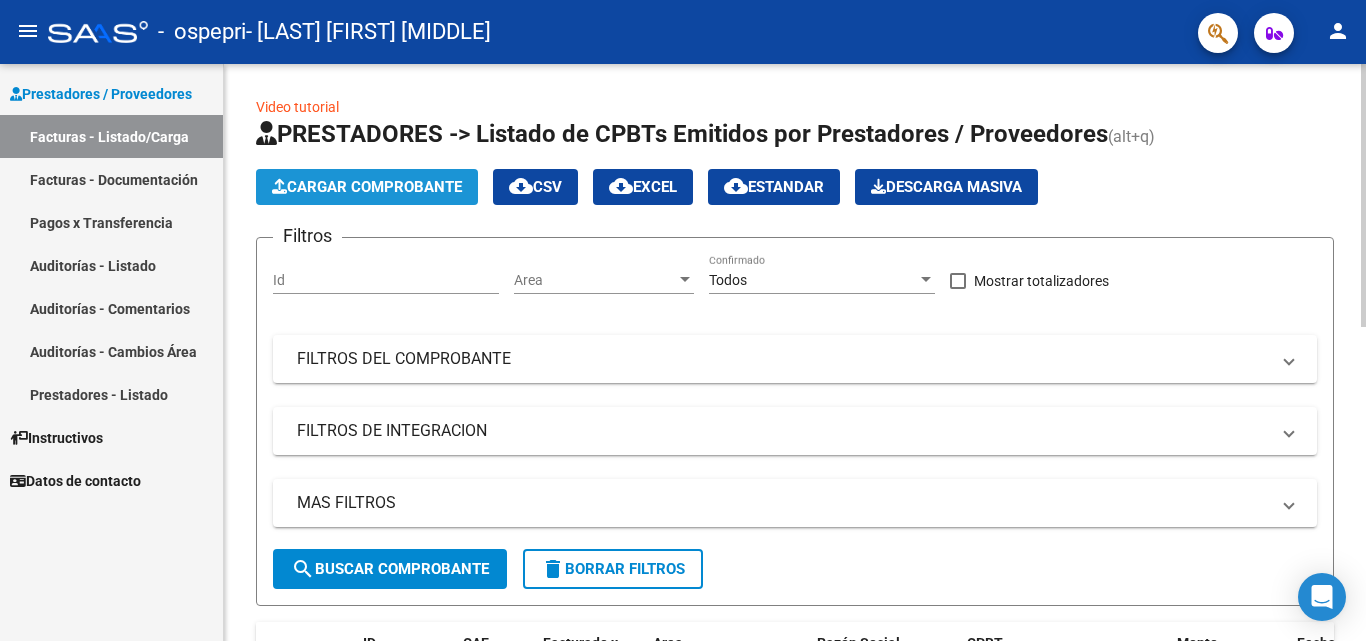 click on "Cargar Comprobante" 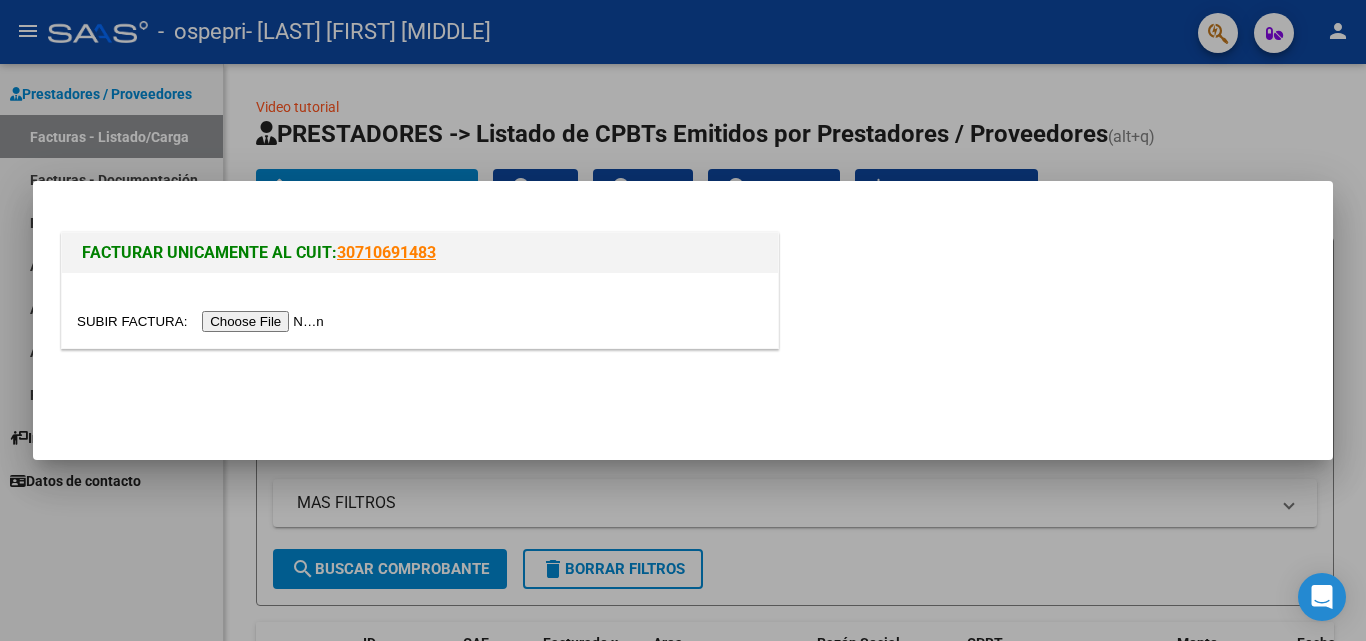 click at bounding box center (203, 321) 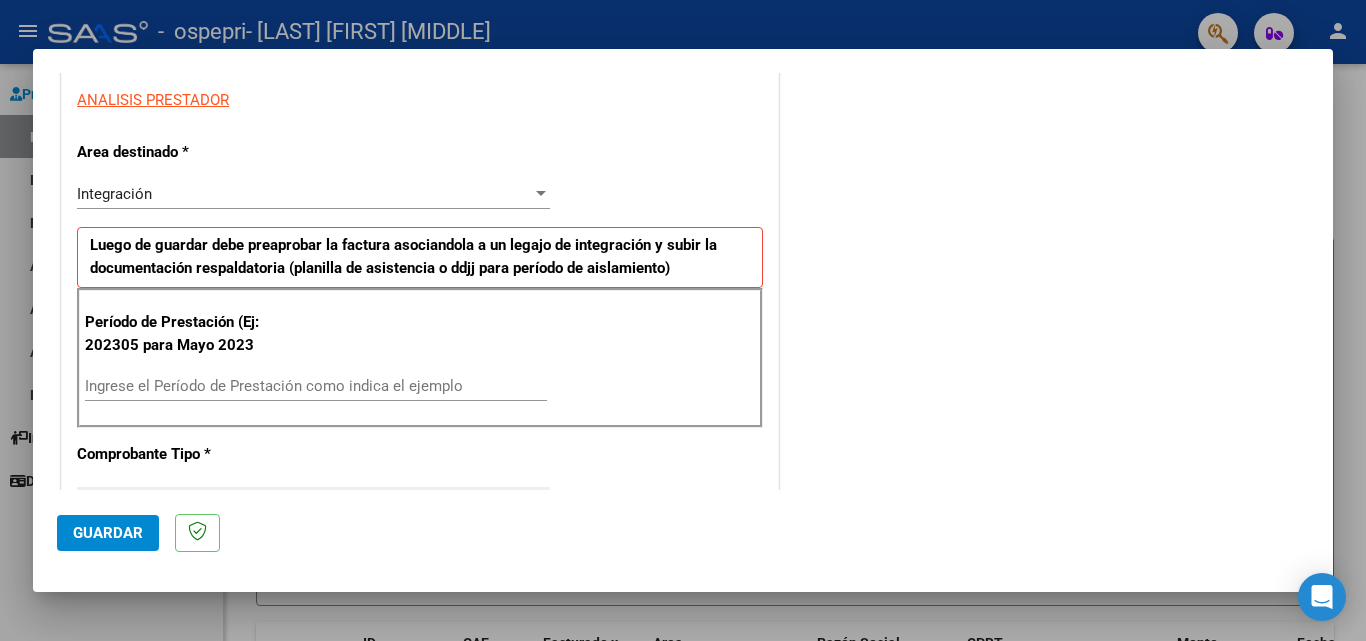 scroll, scrollTop: 438, scrollLeft: 0, axis: vertical 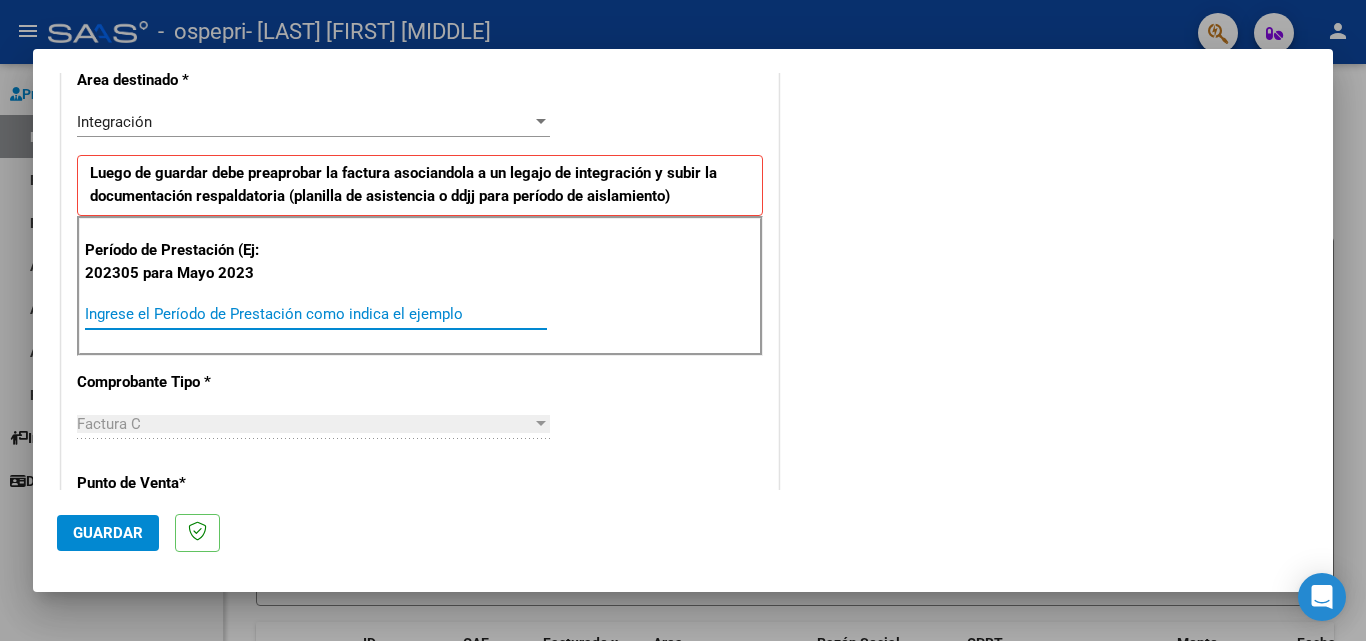 click on "Ingrese el Período de Prestación como indica el ejemplo" at bounding box center [316, 314] 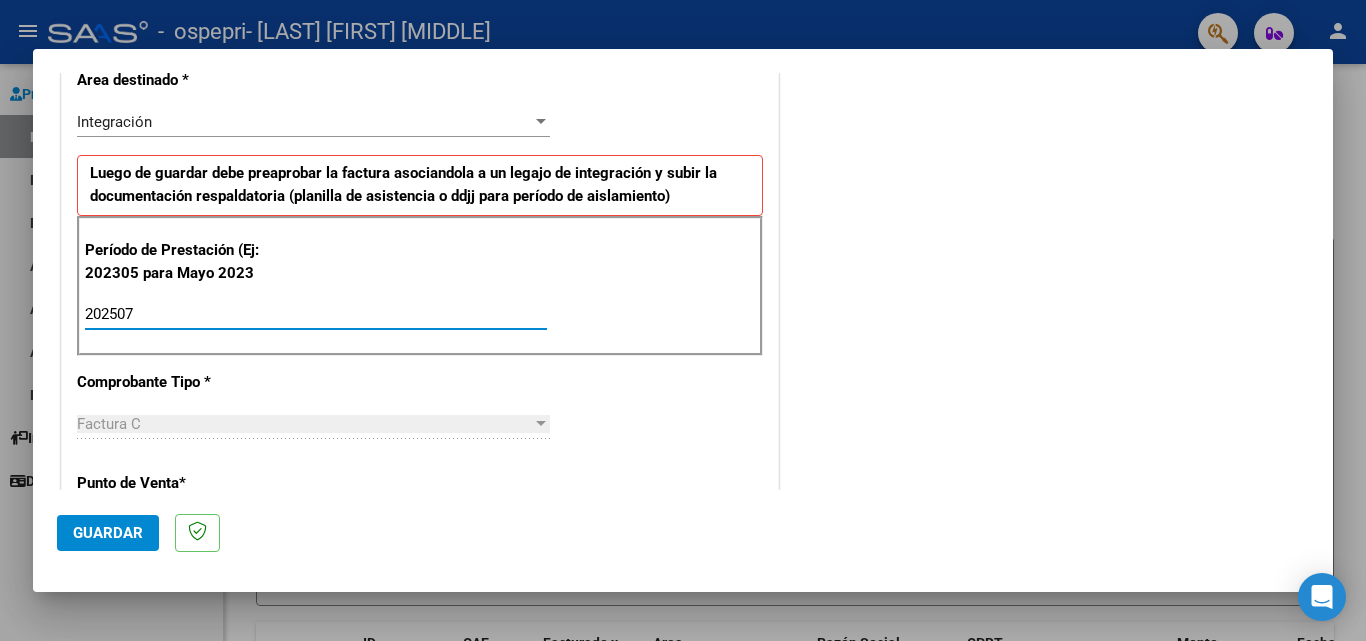 type on "202507" 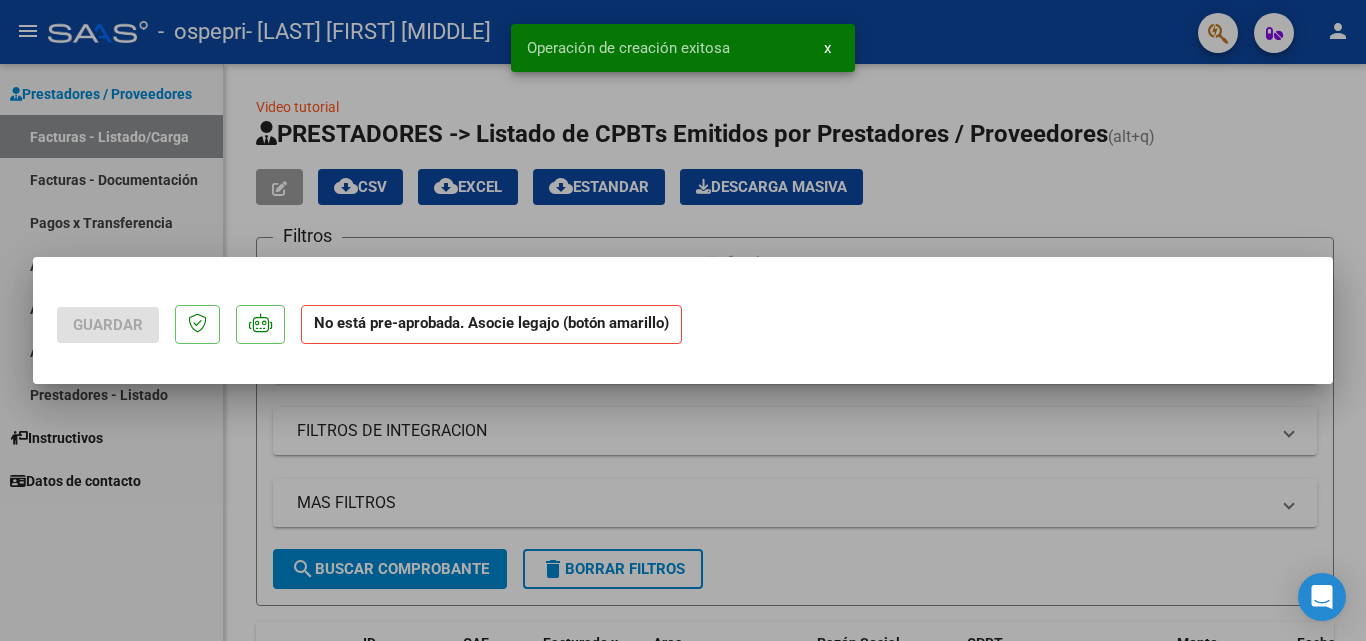 scroll, scrollTop: 0, scrollLeft: 0, axis: both 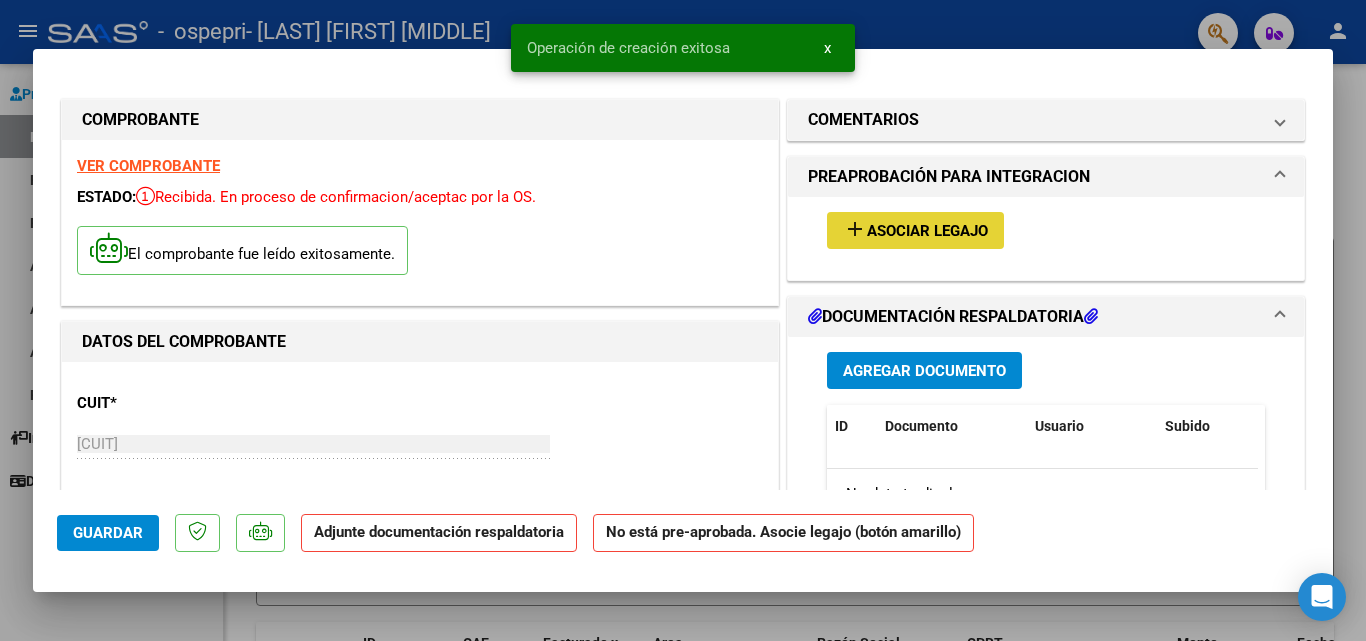 click on "Asociar Legajo" at bounding box center [927, 231] 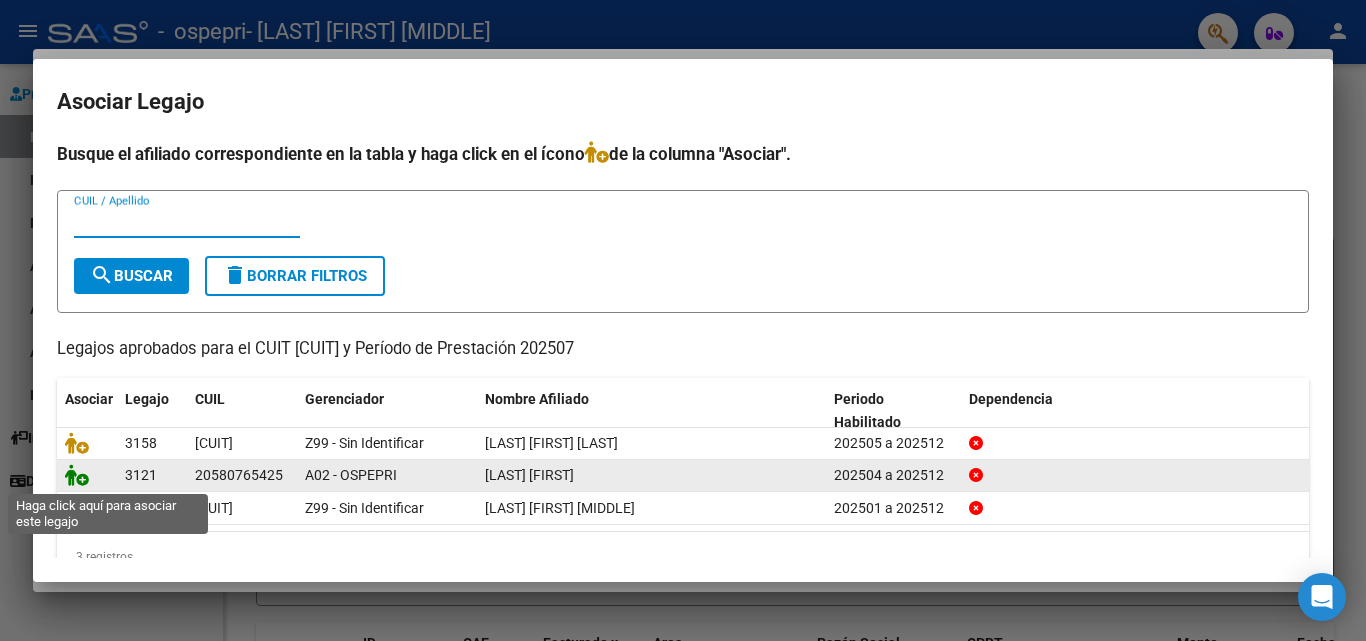 click 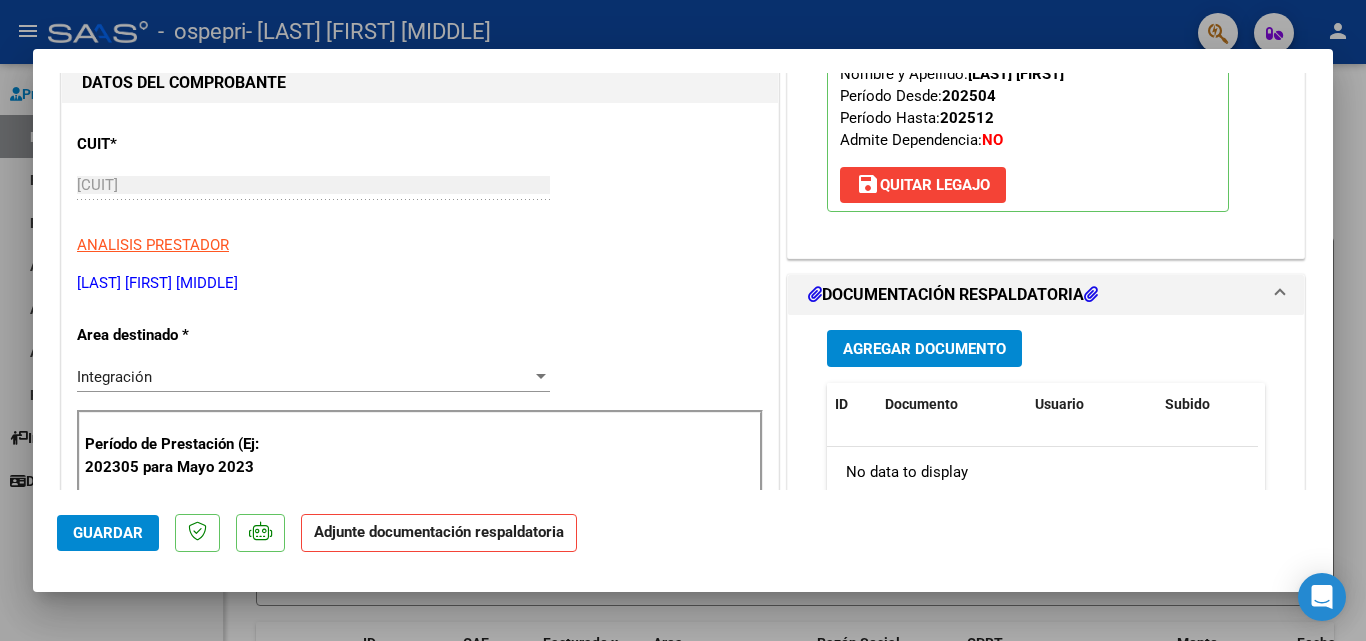 scroll, scrollTop: 339, scrollLeft: 0, axis: vertical 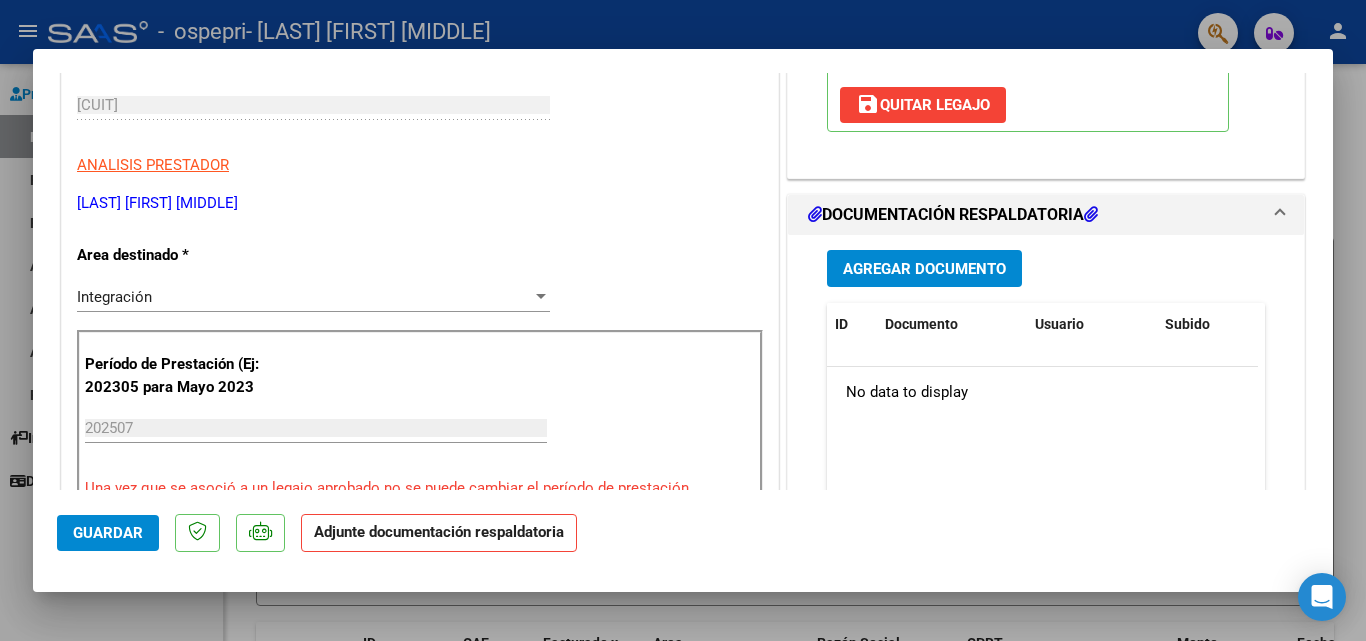 click on "Agregar Documento" at bounding box center (924, 269) 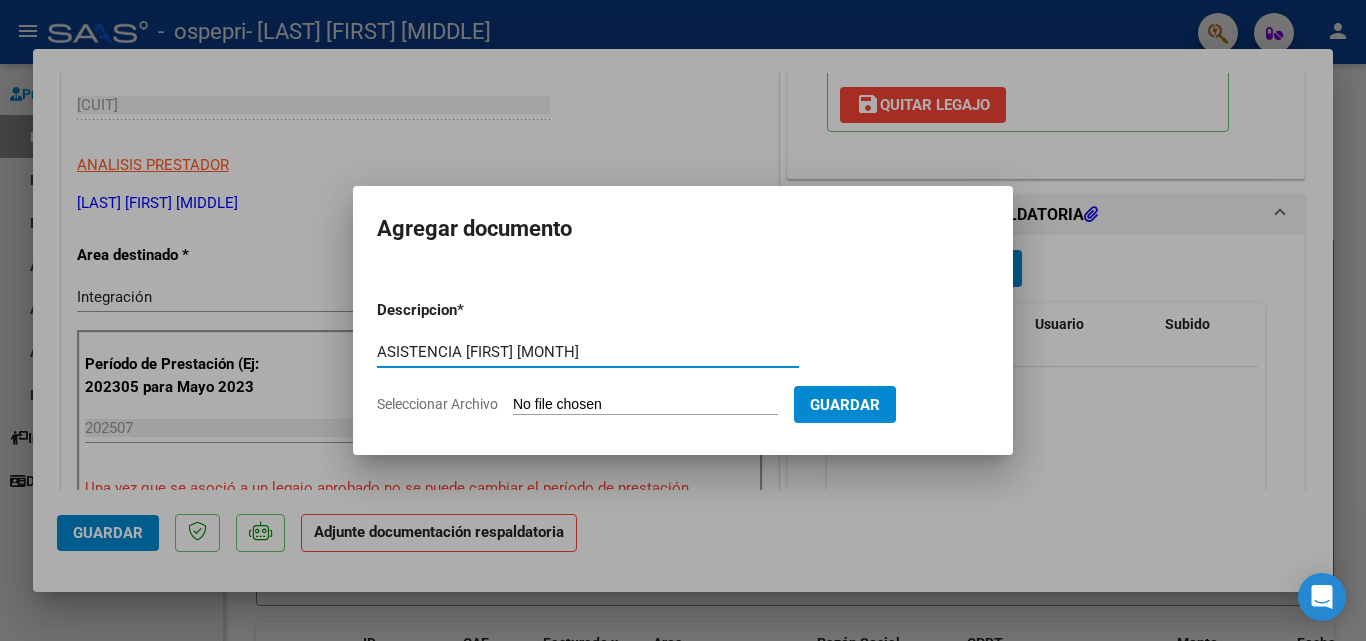 type on "ASISTENCIA [FIRST] [MONTH]" 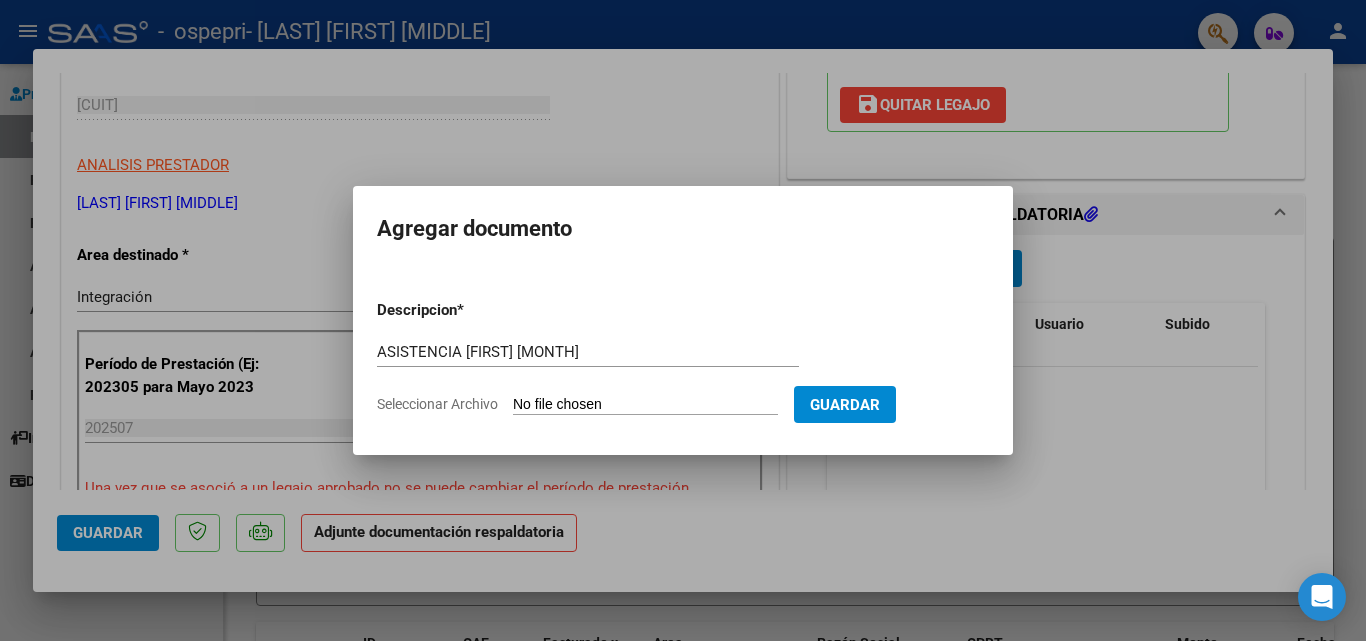 type on "C:\fakepath\[FIRST] ASISTENCIA [MONTH].pdf" 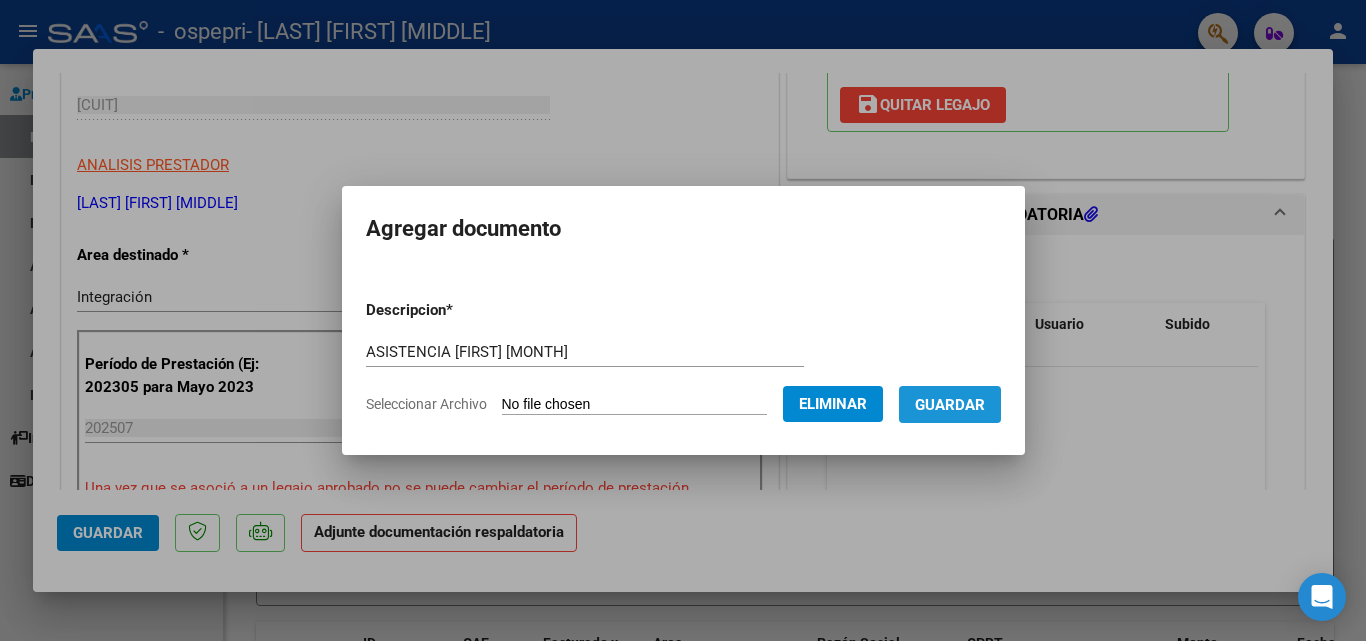 click on "Guardar" at bounding box center [950, 405] 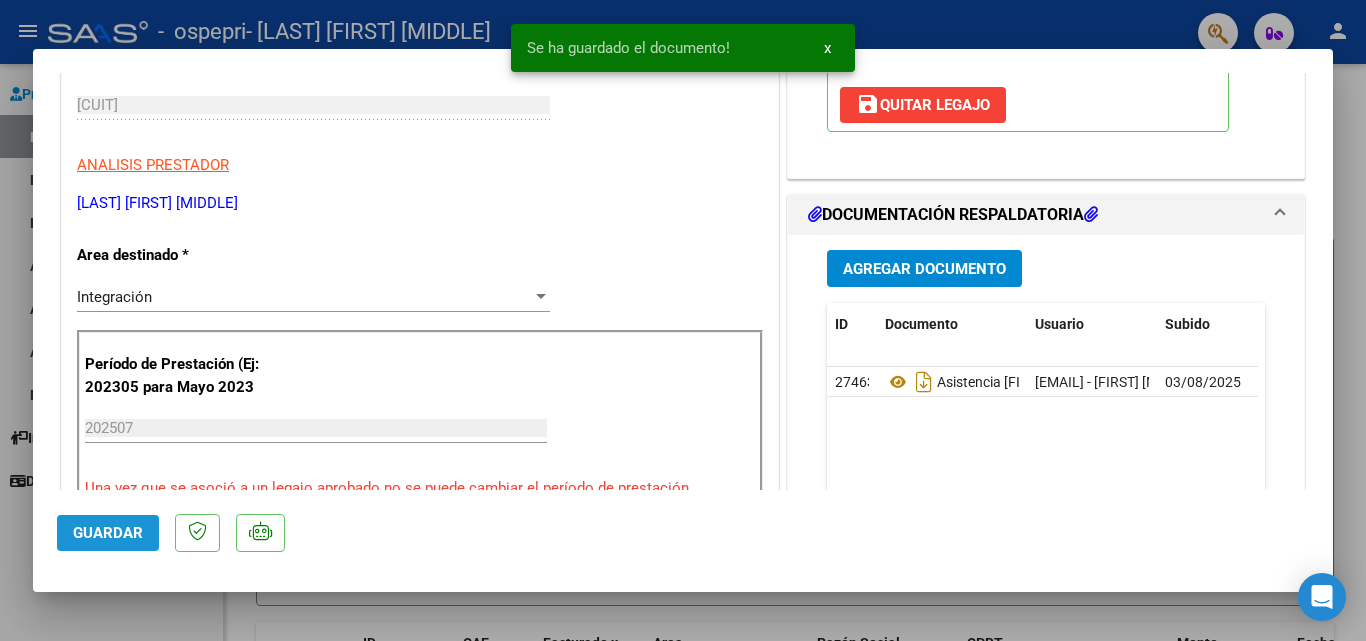 click on "Guardar" 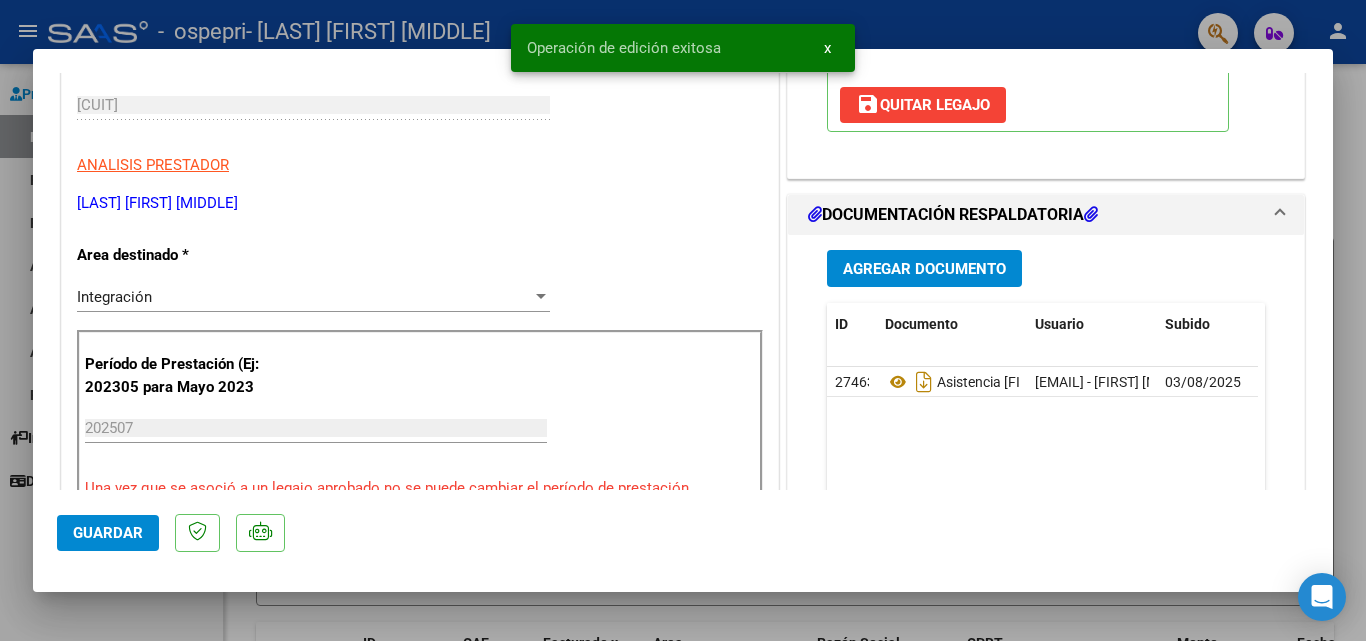 click at bounding box center [683, 320] 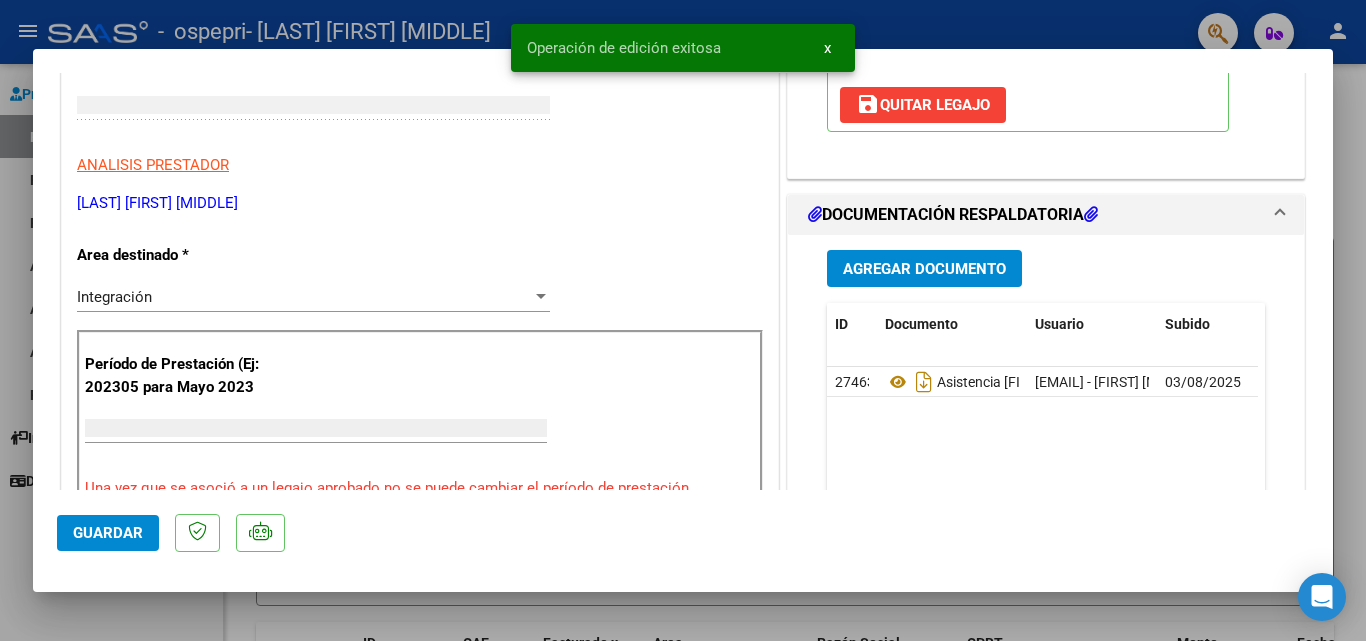 scroll, scrollTop: 278, scrollLeft: 0, axis: vertical 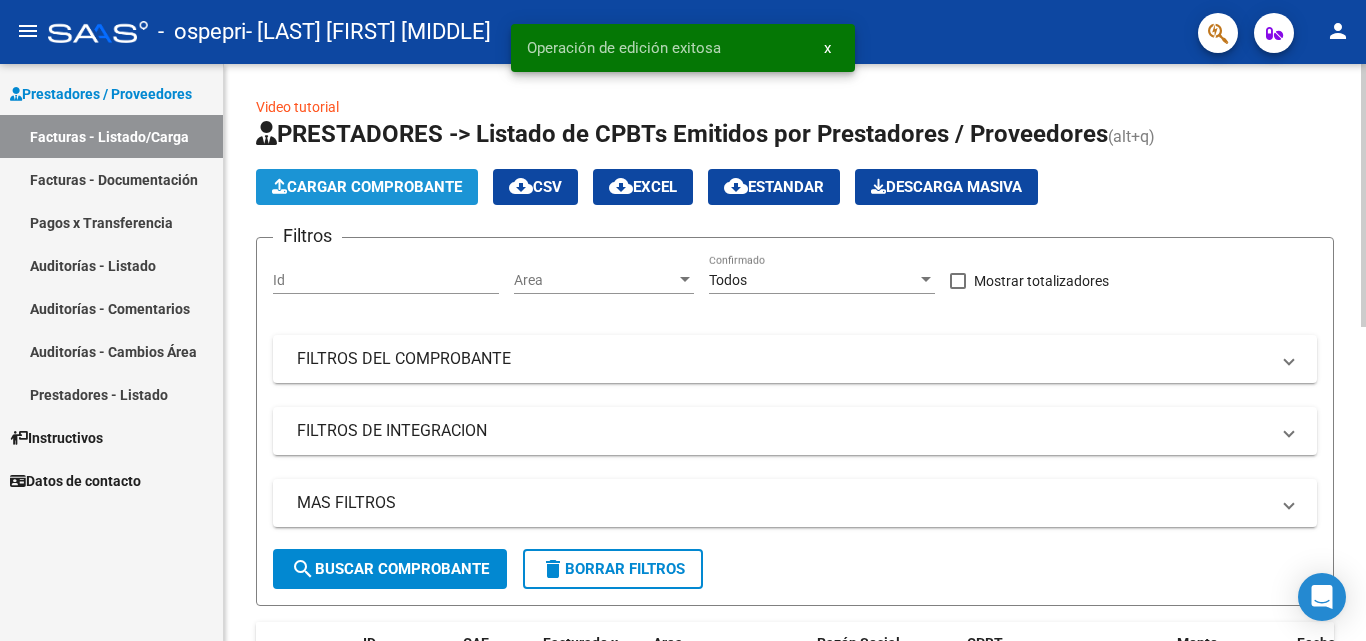 click on "Cargar Comprobante" 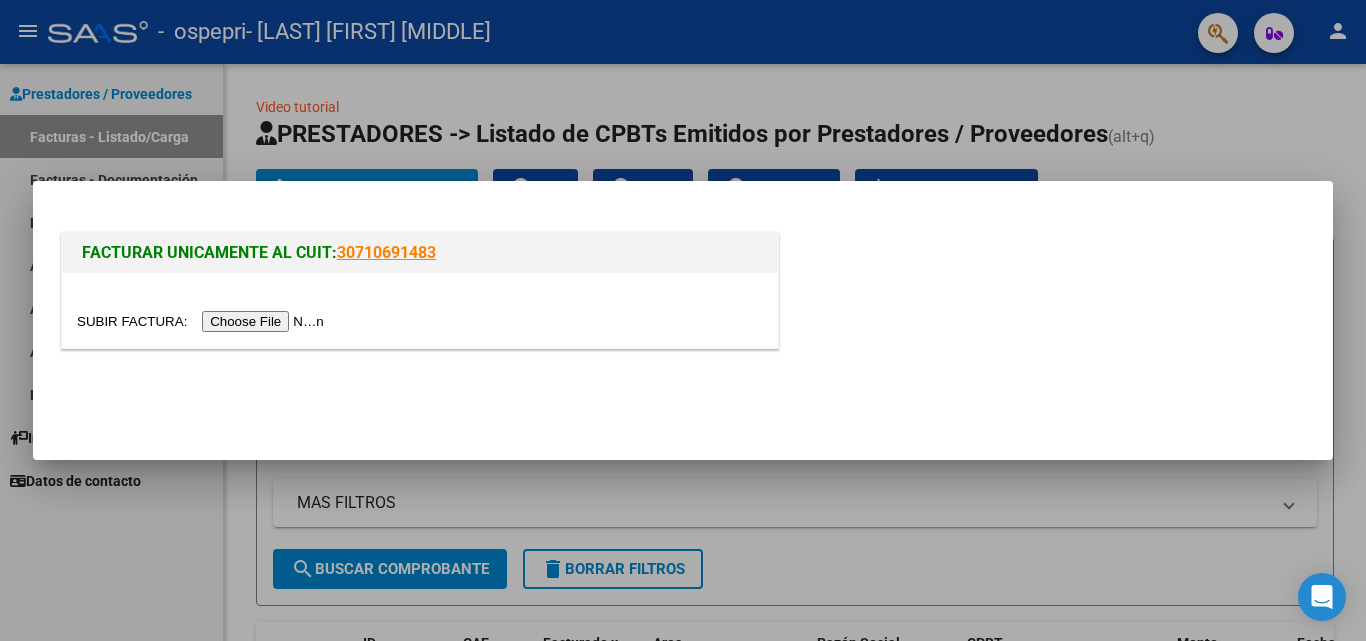 click at bounding box center [203, 321] 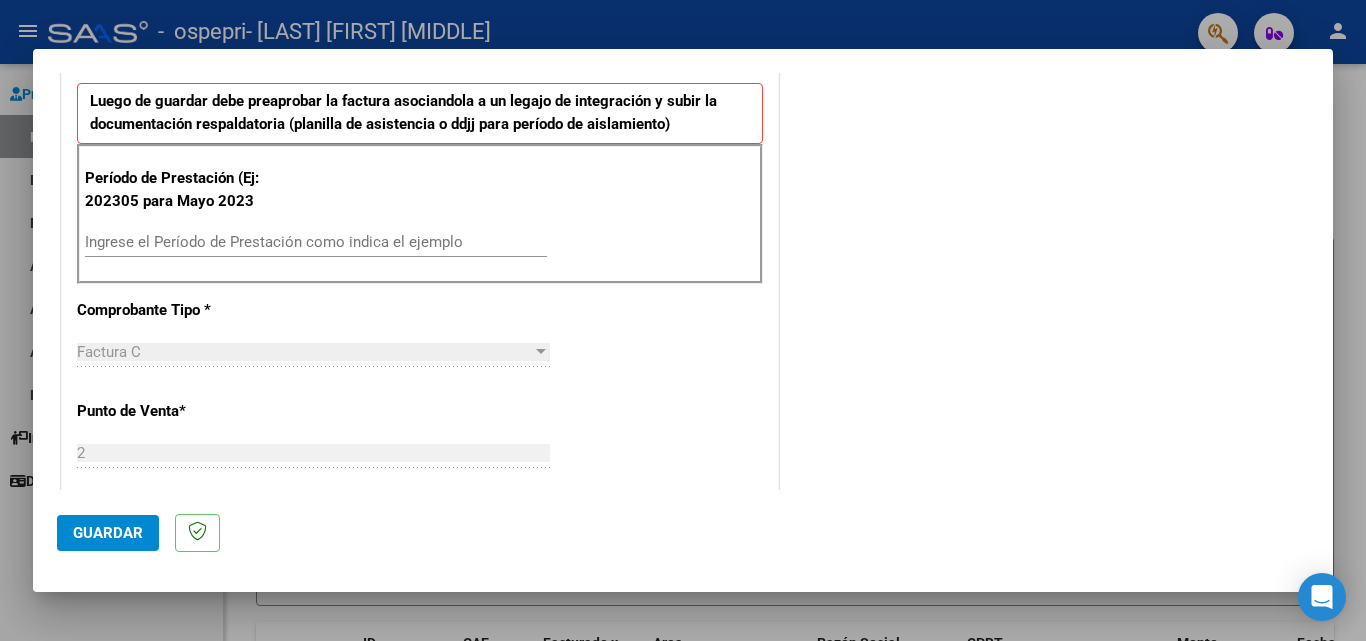 scroll, scrollTop: 515, scrollLeft: 0, axis: vertical 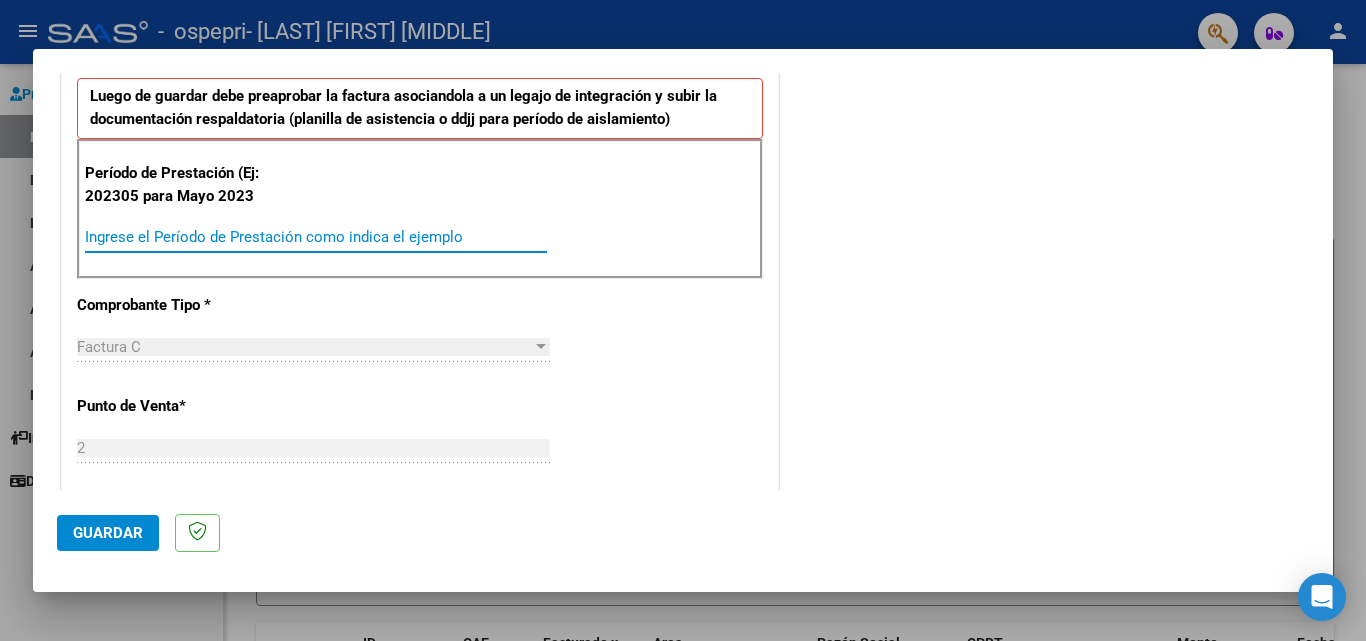 click on "Ingrese el Período de Prestación como indica el ejemplo" at bounding box center [316, 237] 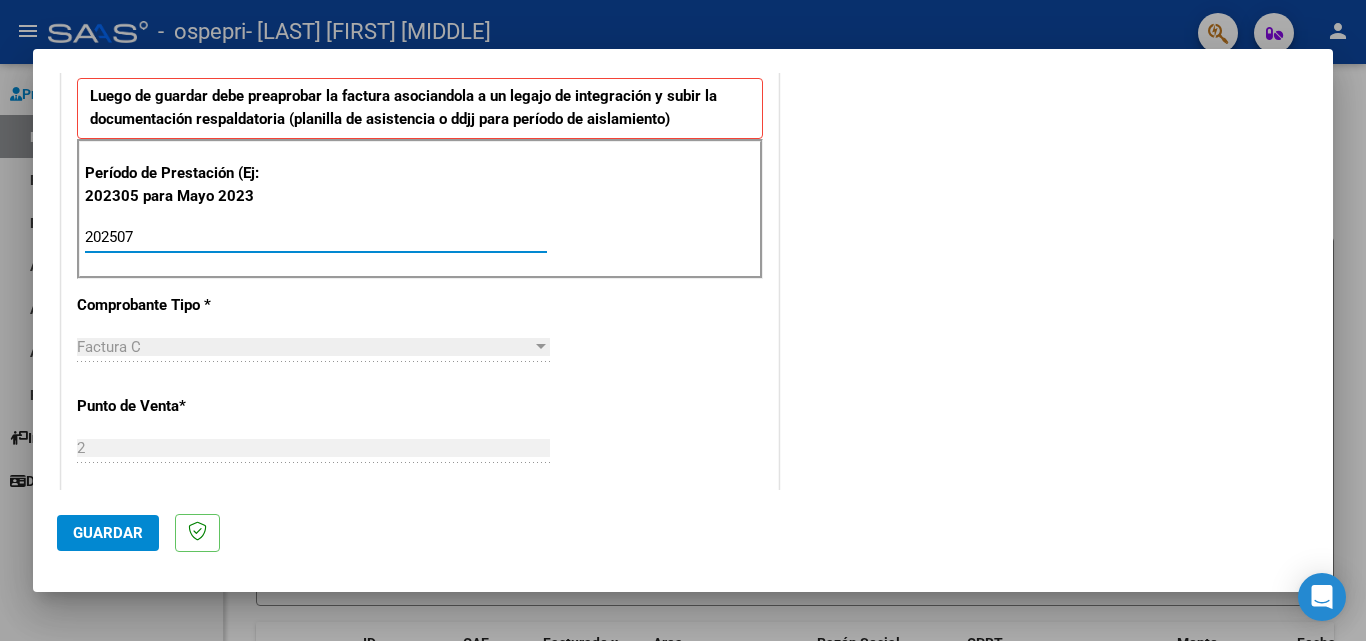 type on "202507" 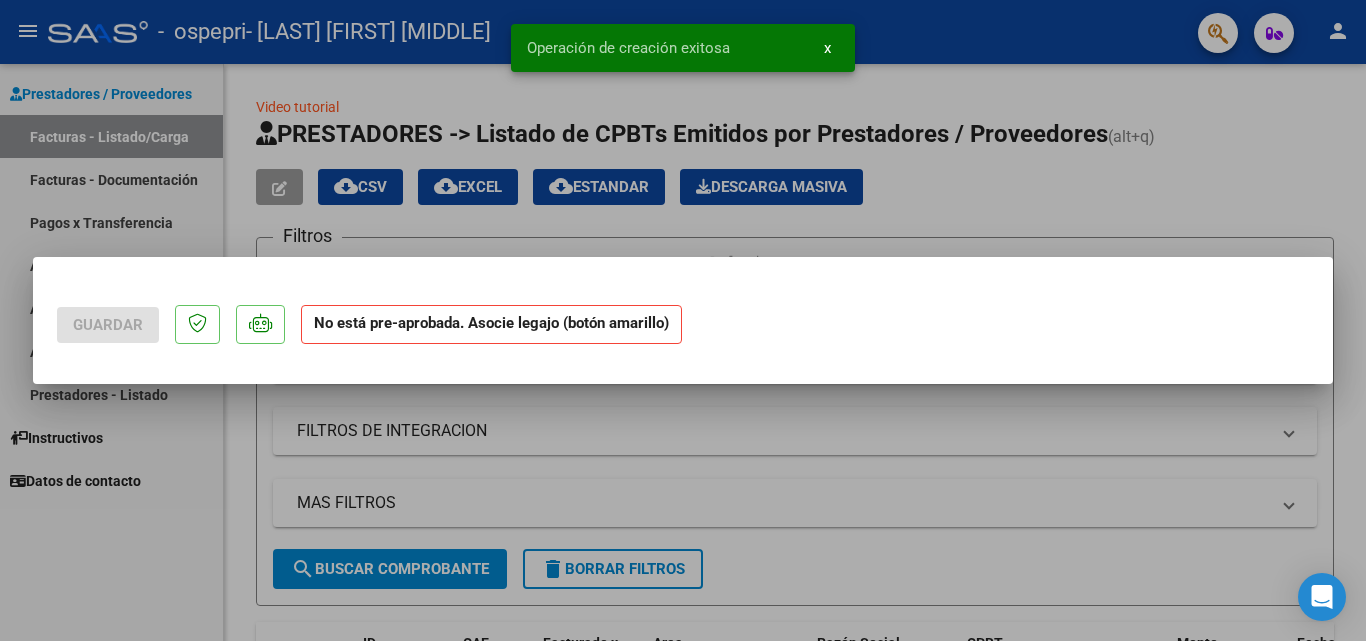 scroll, scrollTop: 0, scrollLeft: 0, axis: both 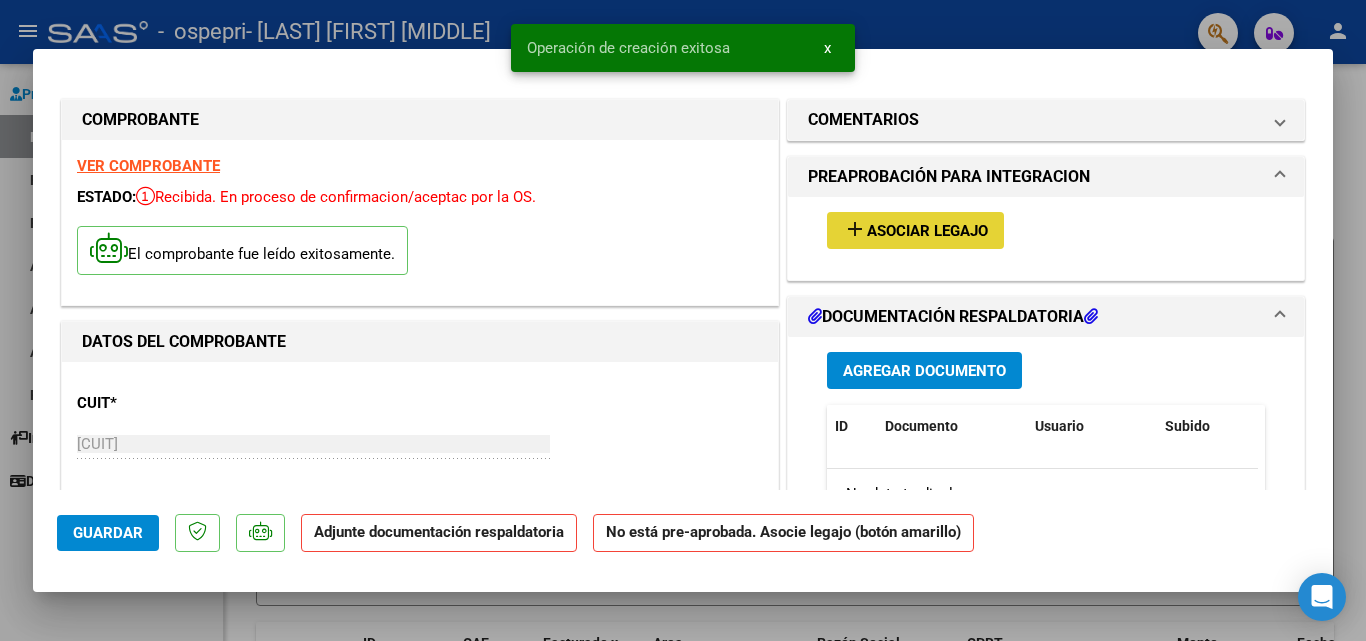 click on "Asociar Legajo" at bounding box center [927, 231] 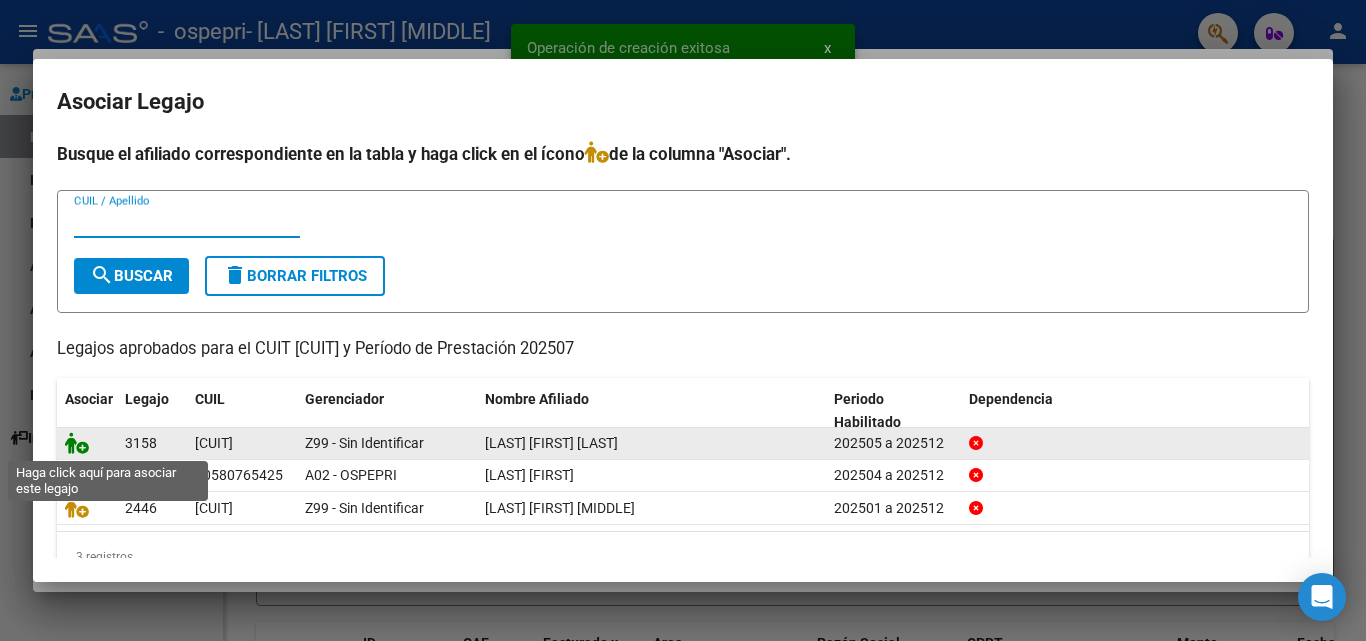 click 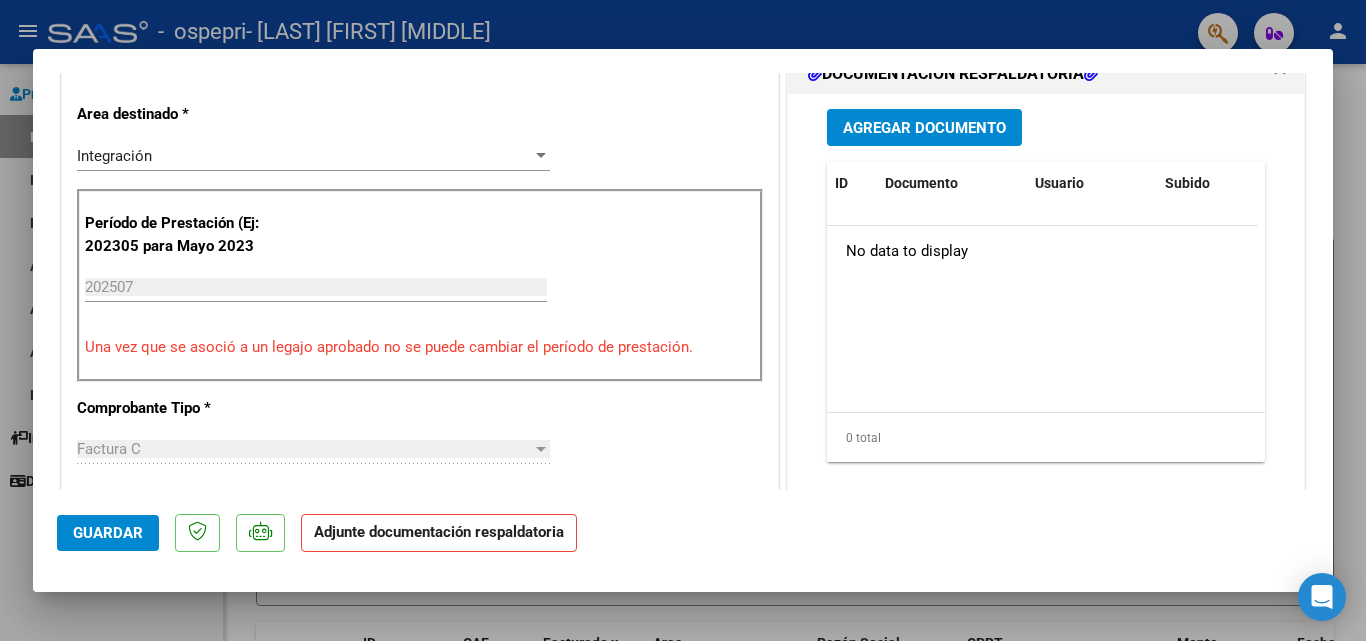scroll, scrollTop: 484, scrollLeft: 0, axis: vertical 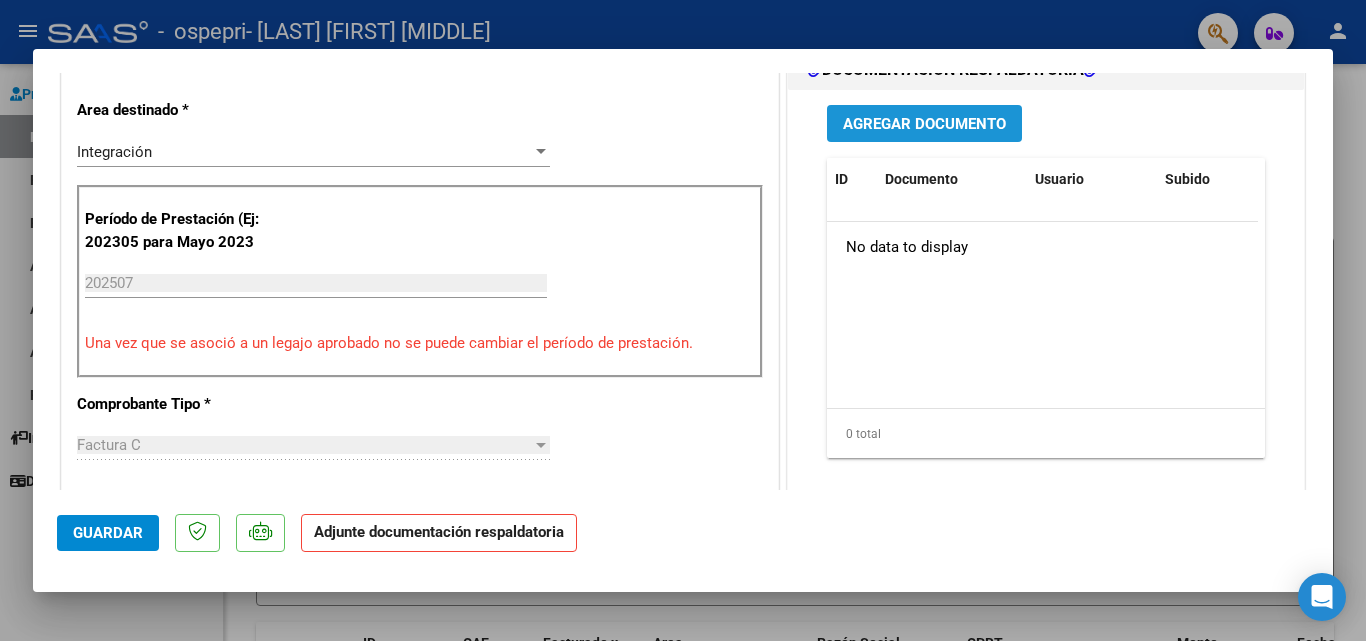 click on "Agregar Documento" at bounding box center (924, 124) 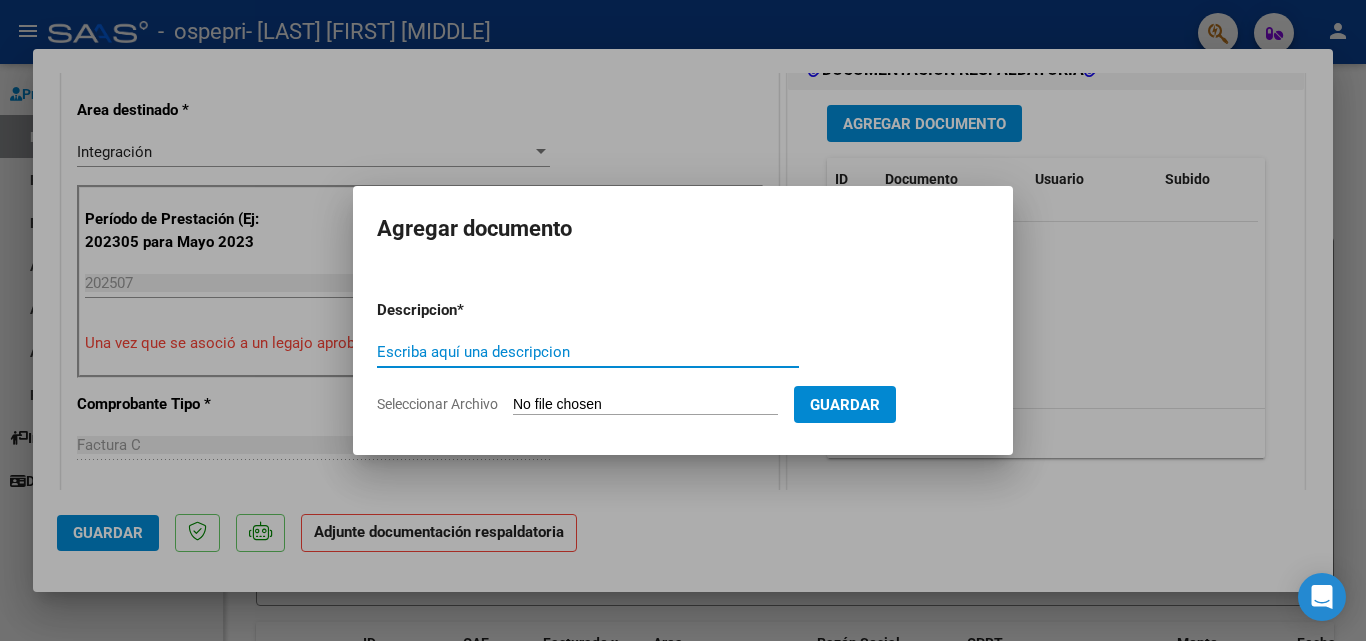 click on "Escriba aquí una descripcion" at bounding box center (588, 352) 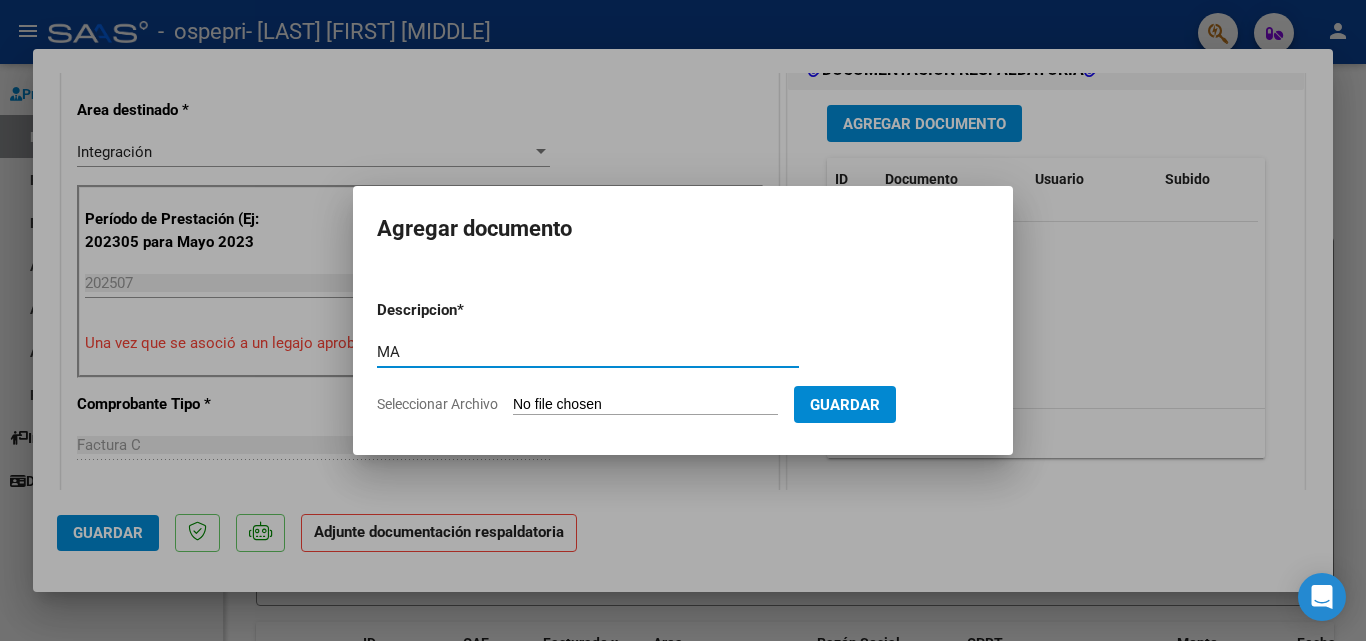 type on "M" 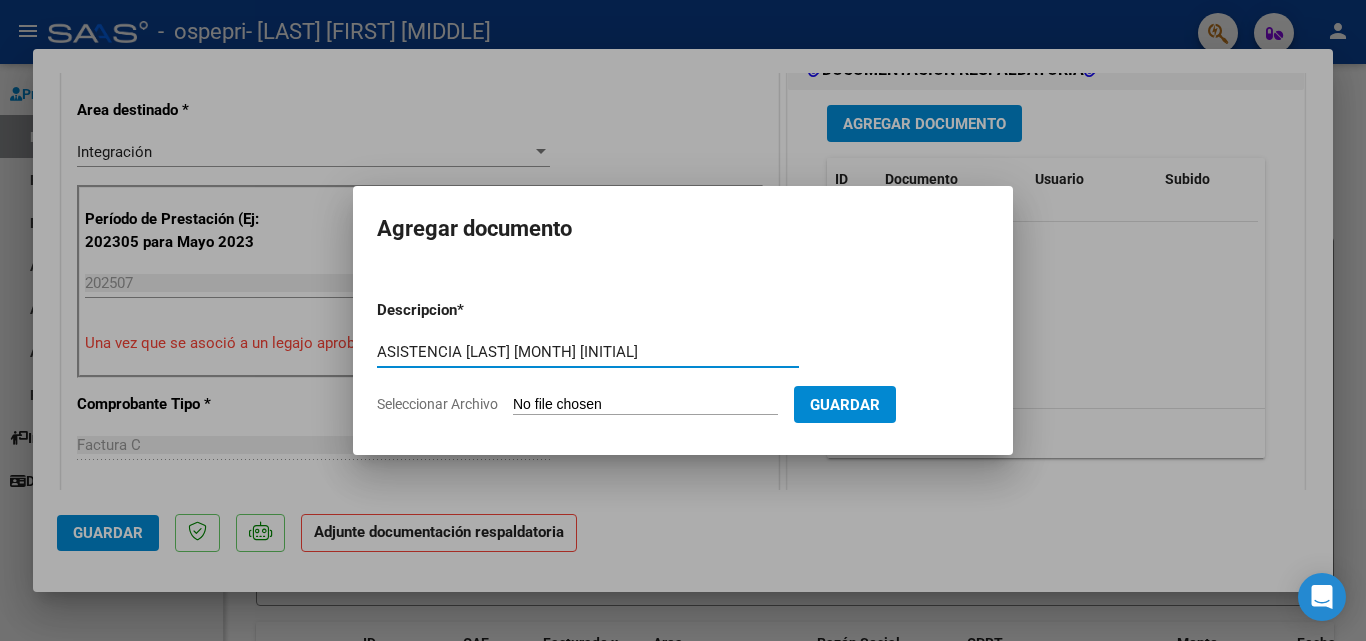 type on "ASISTENCIA [LAST] [MONTH] [INITIAL]" 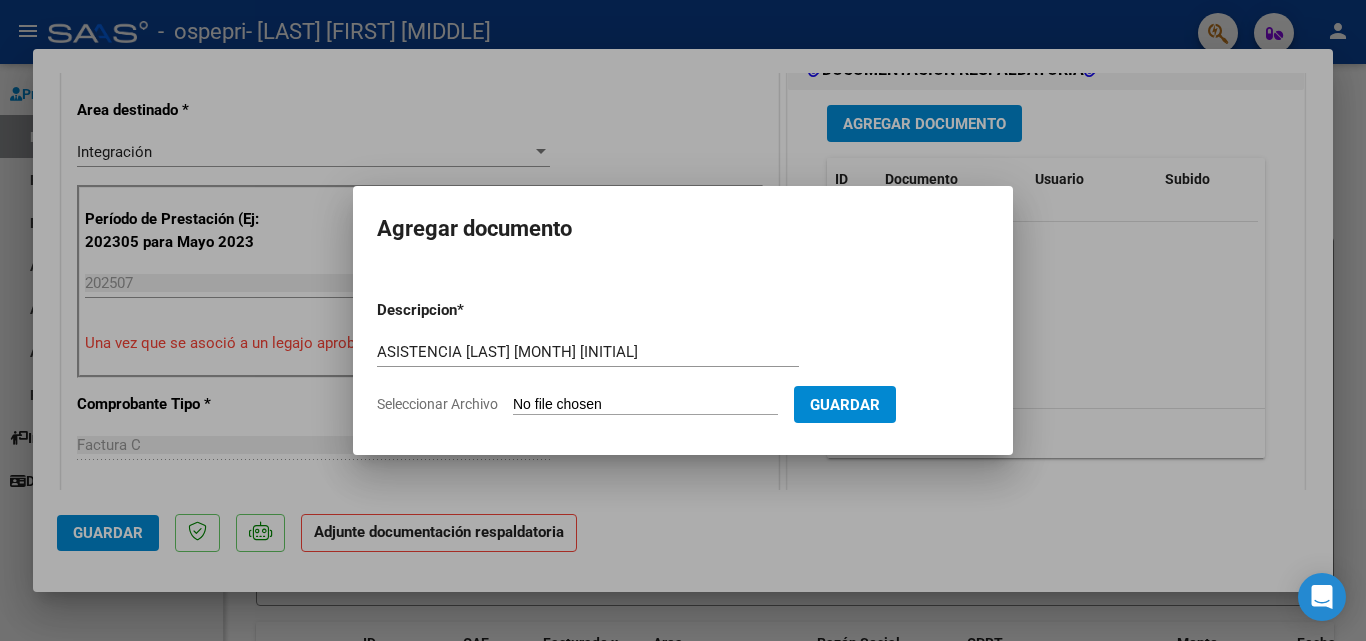 type on "C:\fakepath\[LAST] [FIRST] [MONTH] ASISTENCIA.pdf" 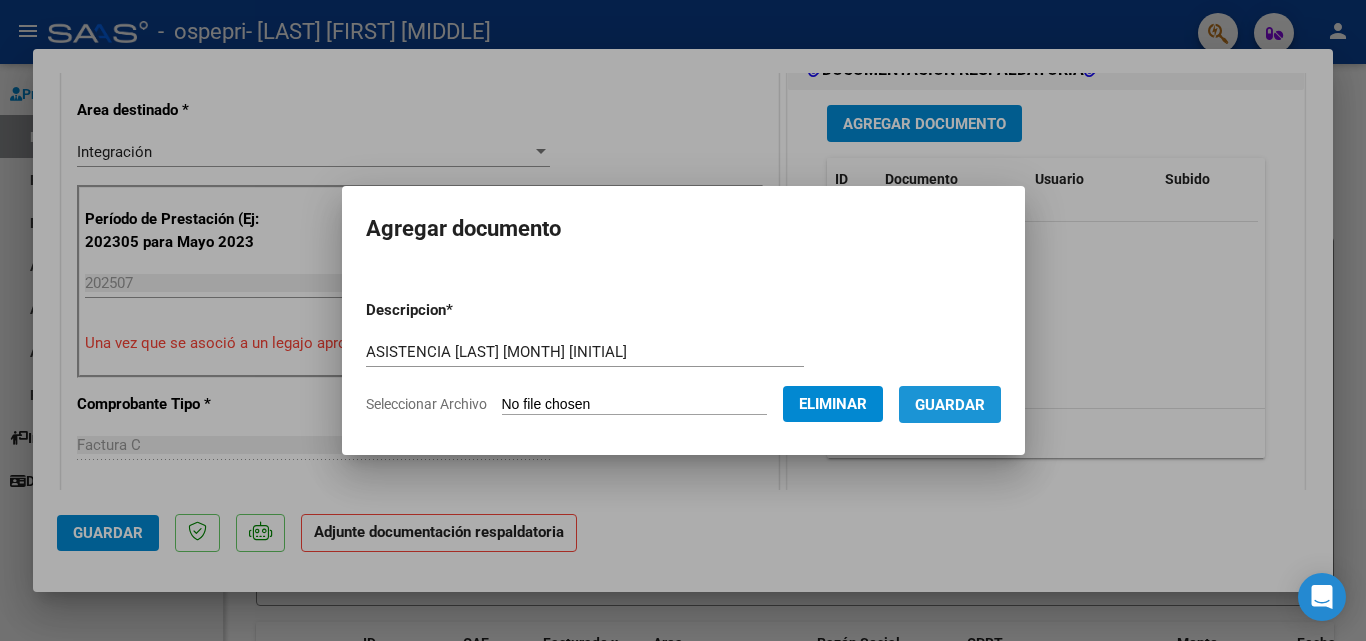 click on "Guardar" at bounding box center (950, 405) 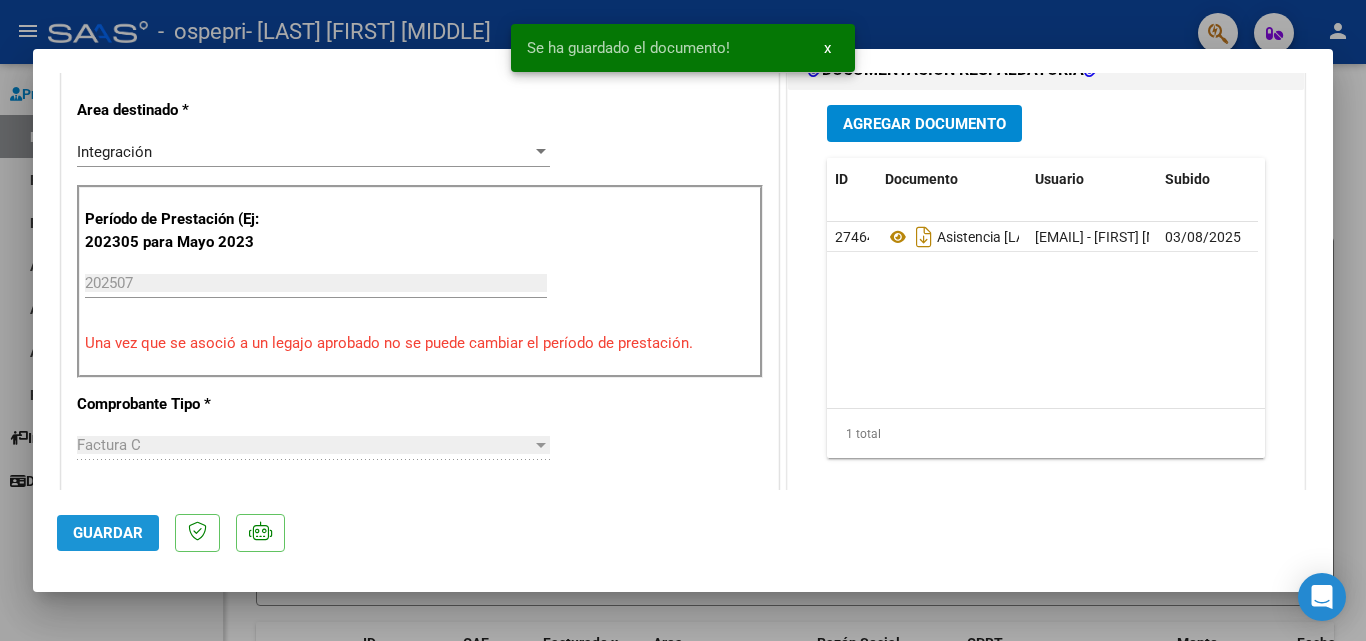 click on "Guardar" 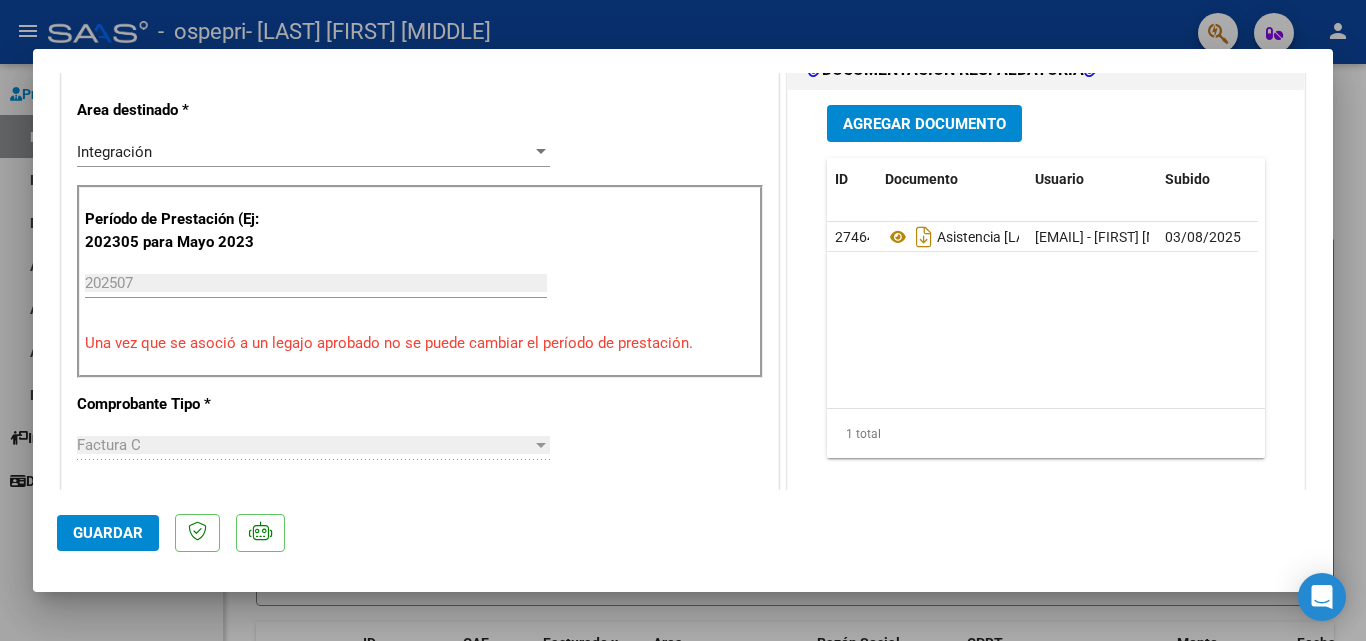 click on "Guardar" 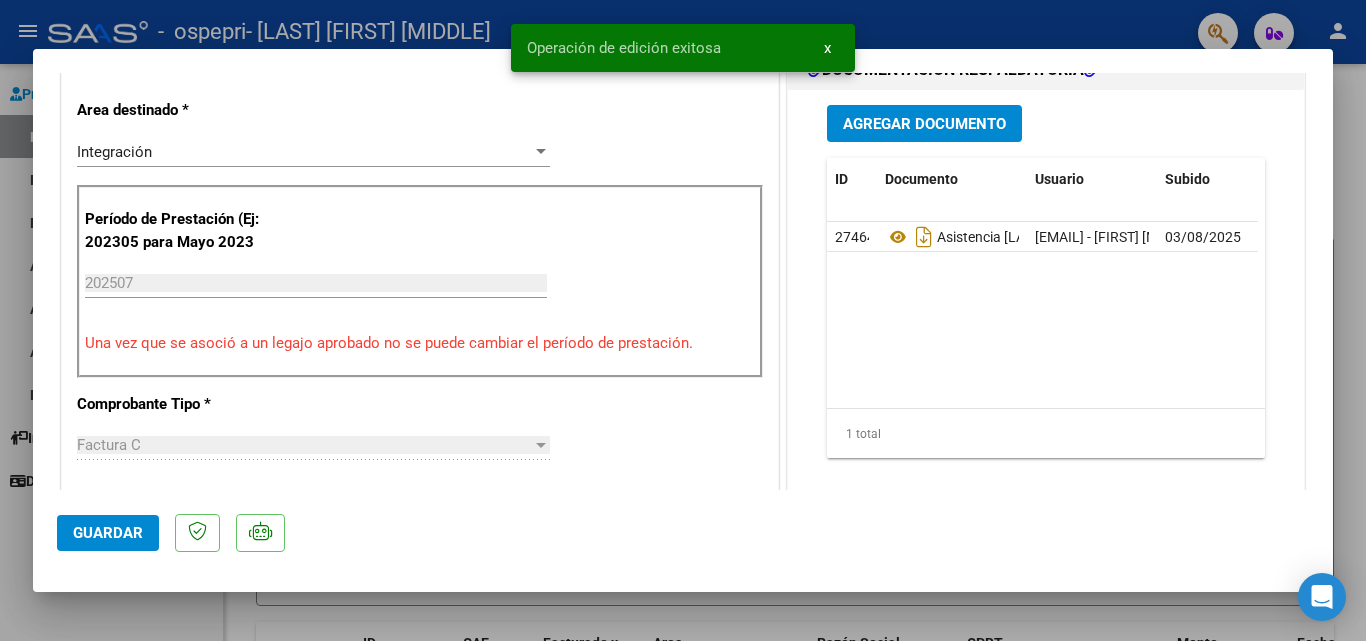 click at bounding box center (683, 320) 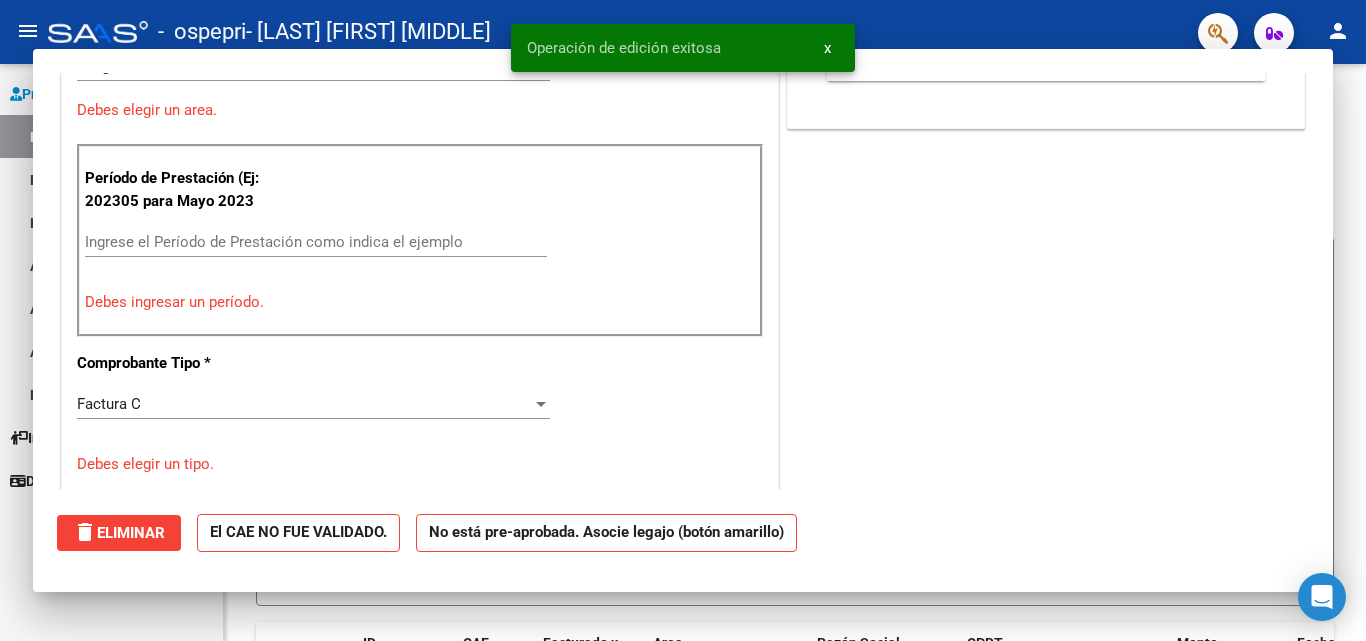 scroll, scrollTop: 398, scrollLeft: 0, axis: vertical 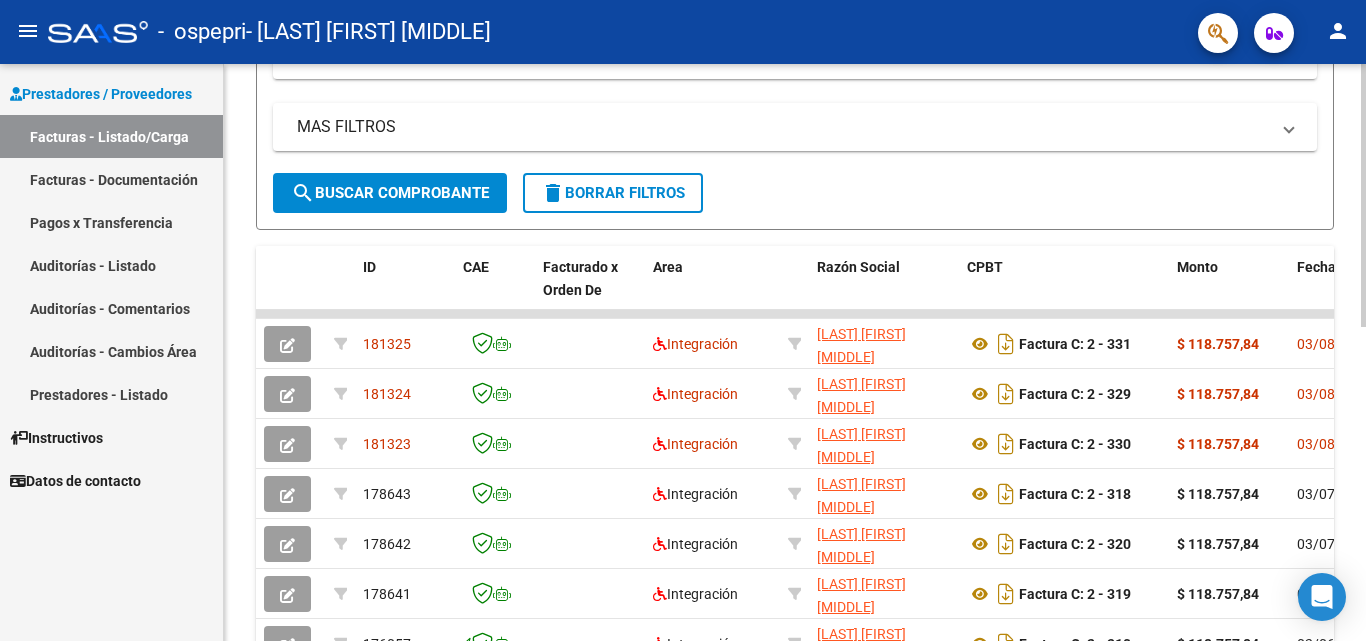 click 